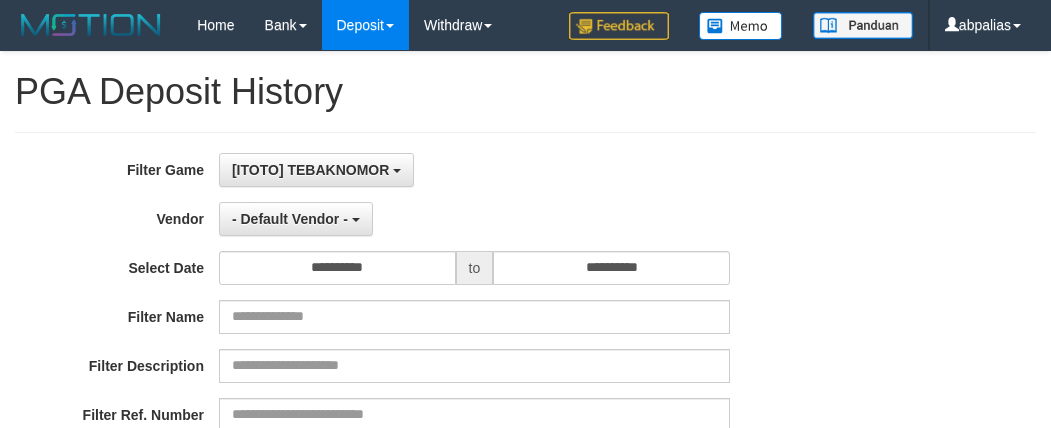 select on "*" 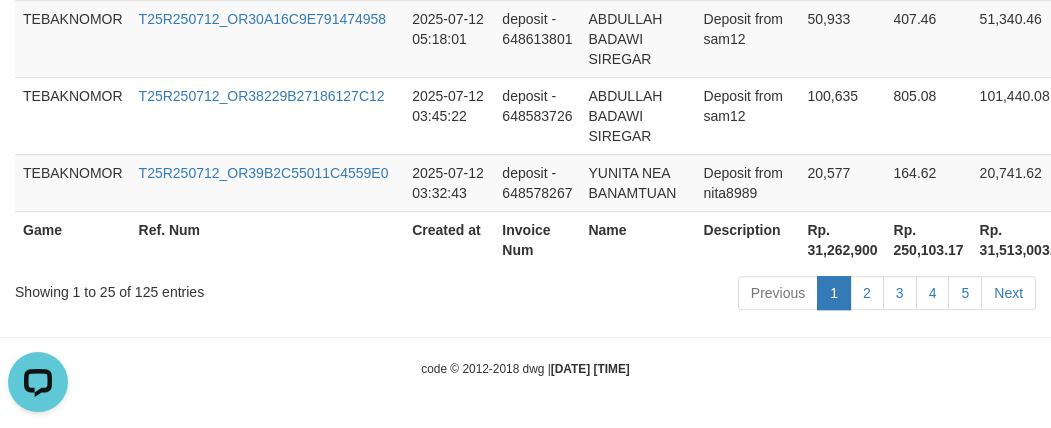 scroll, scrollTop: 0, scrollLeft: 0, axis: both 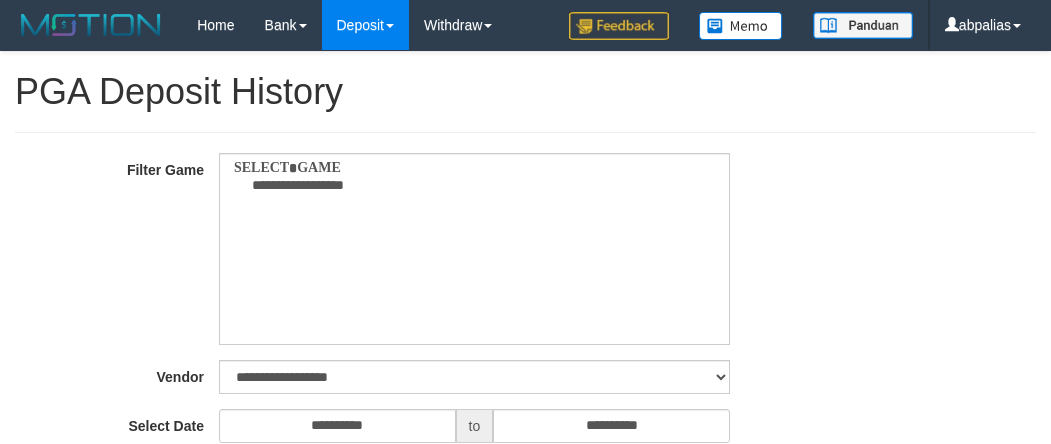 select 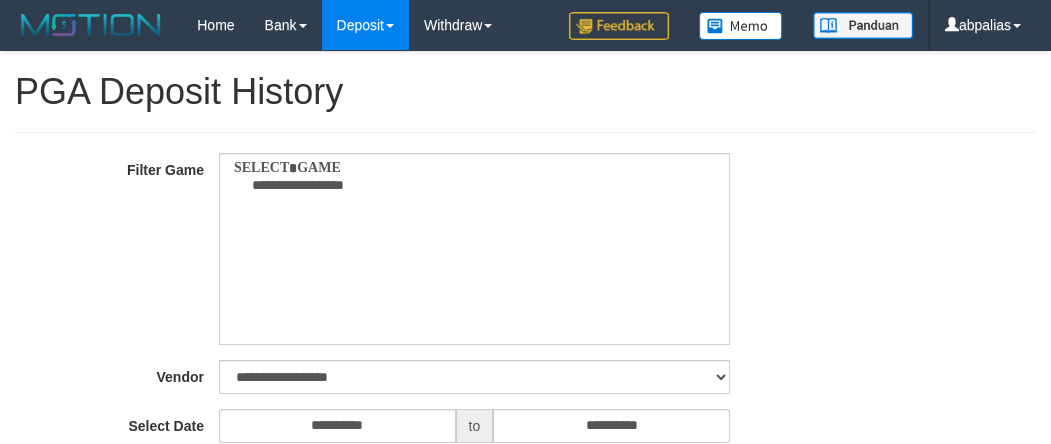 select on "**" 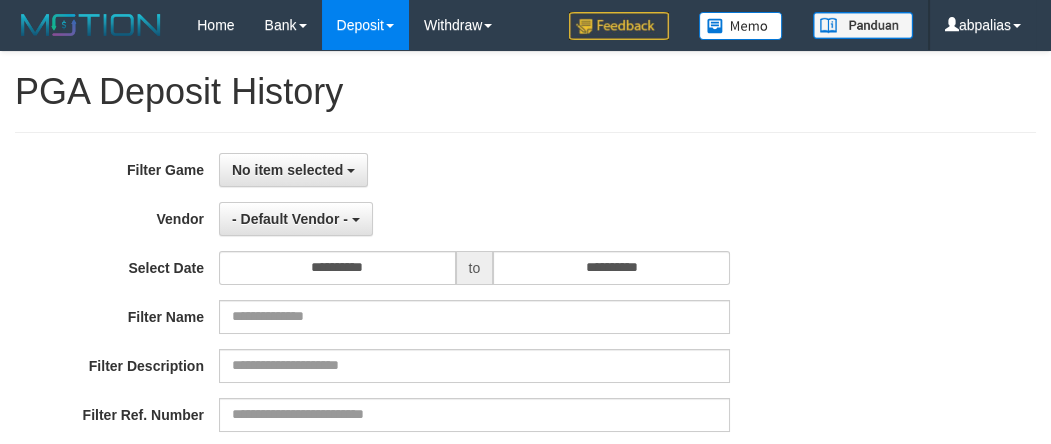 scroll, scrollTop: 476, scrollLeft: 0, axis: vertical 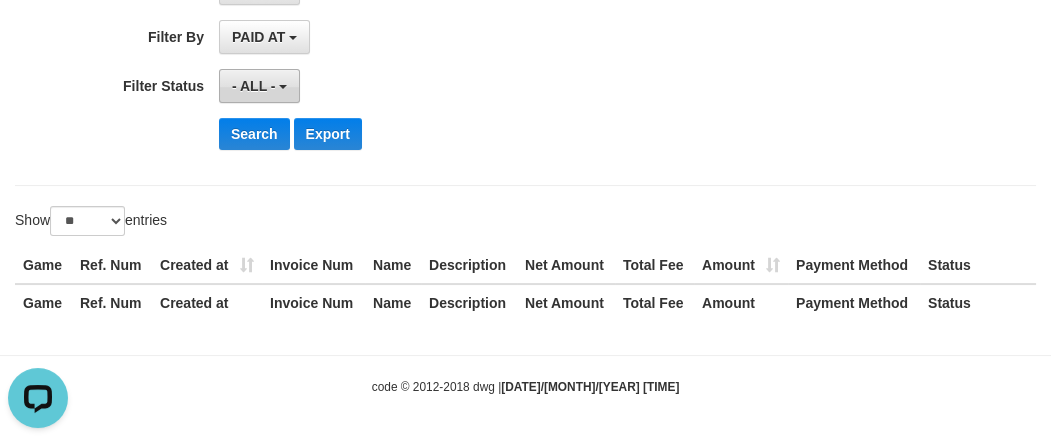 click on "- ALL -" at bounding box center (259, 86) 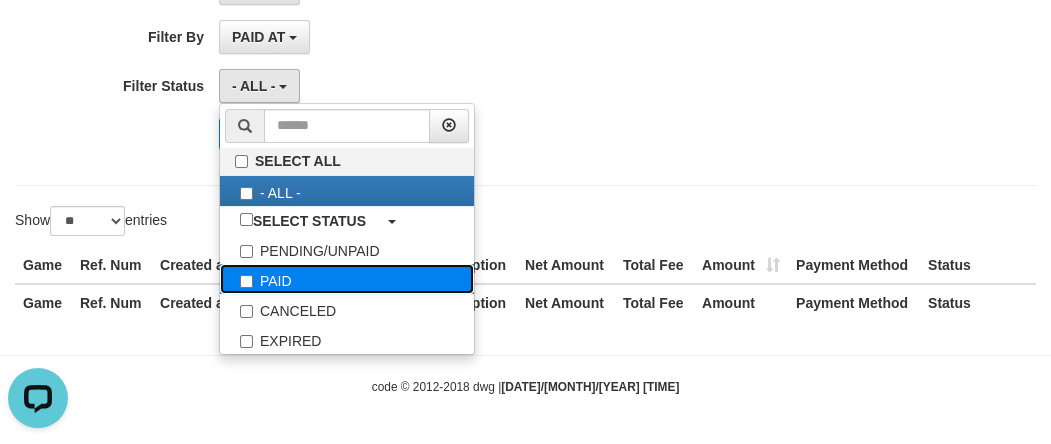 click on "PAID" at bounding box center (347, 279) 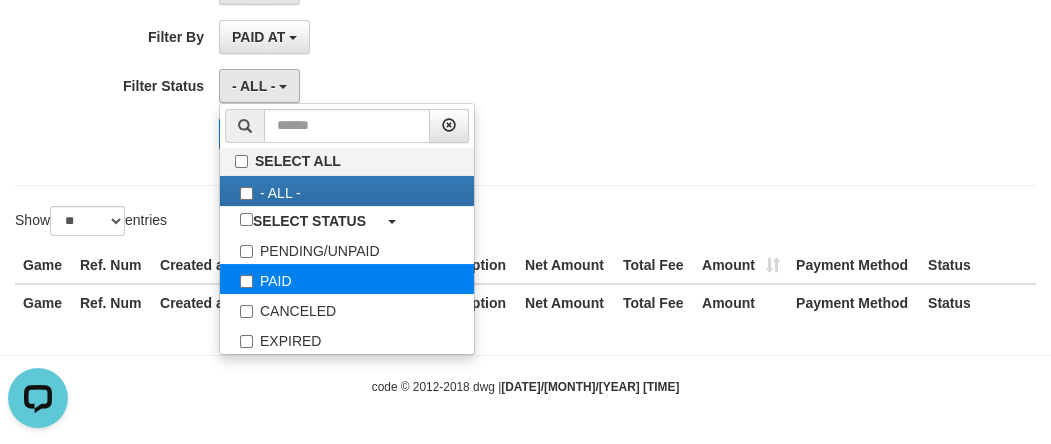 select on "*" 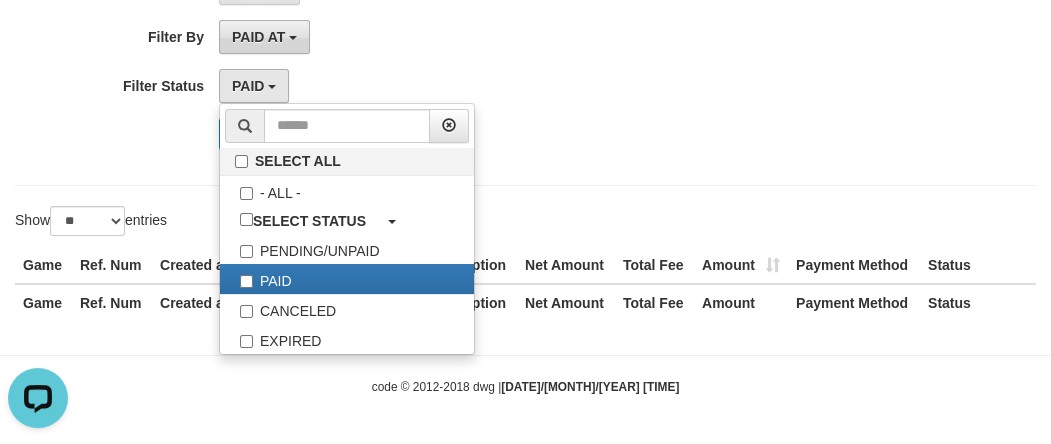 click on "PAID AT" at bounding box center [264, 37] 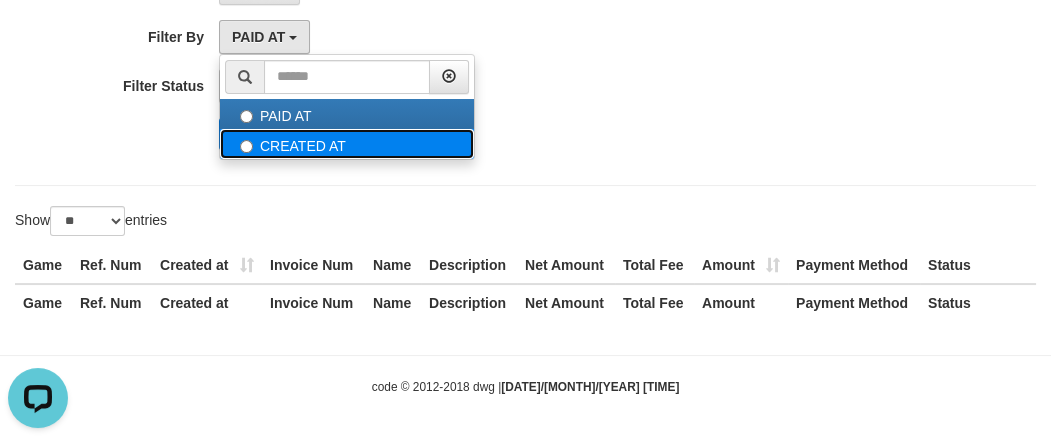 click on "CREATED AT" at bounding box center (347, 144) 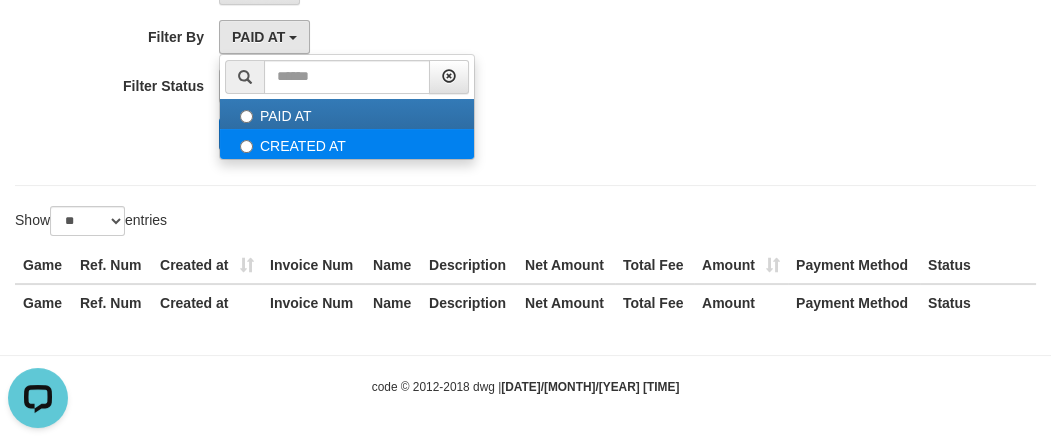 select on "*" 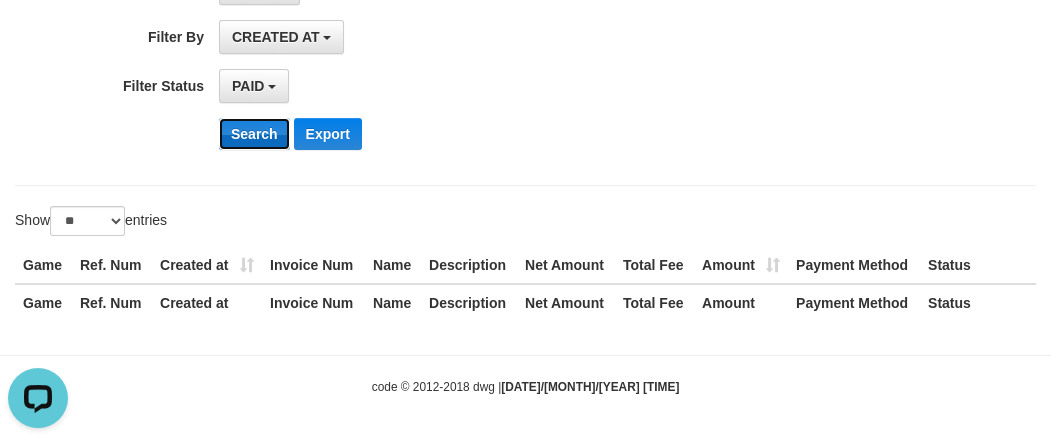 click on "Search" at bounding box center (254, 134) 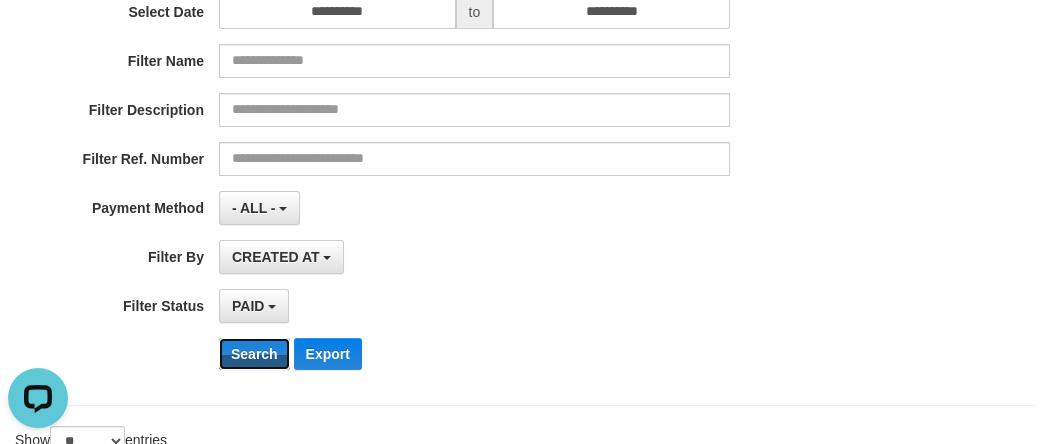 scroll, scrollTop: 21, scrollLeft: 0, axis: vertical 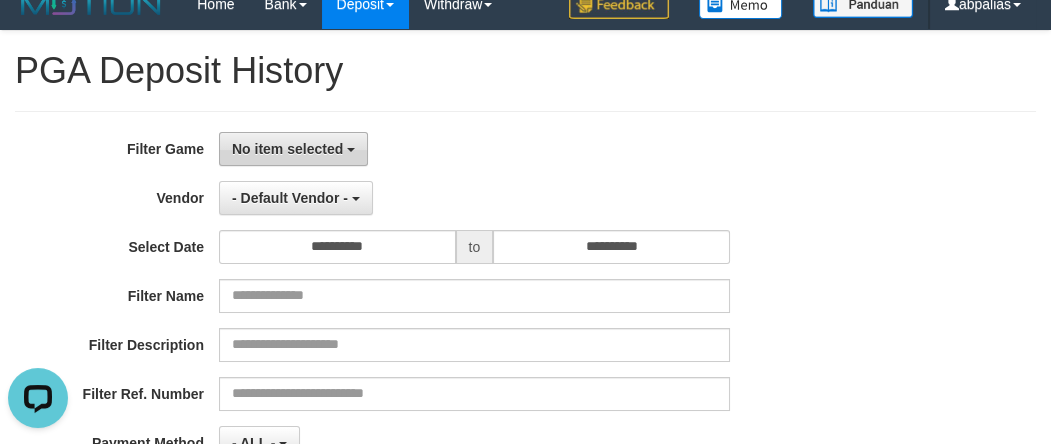 click on "No item selected" at bounding box center [287, 149] 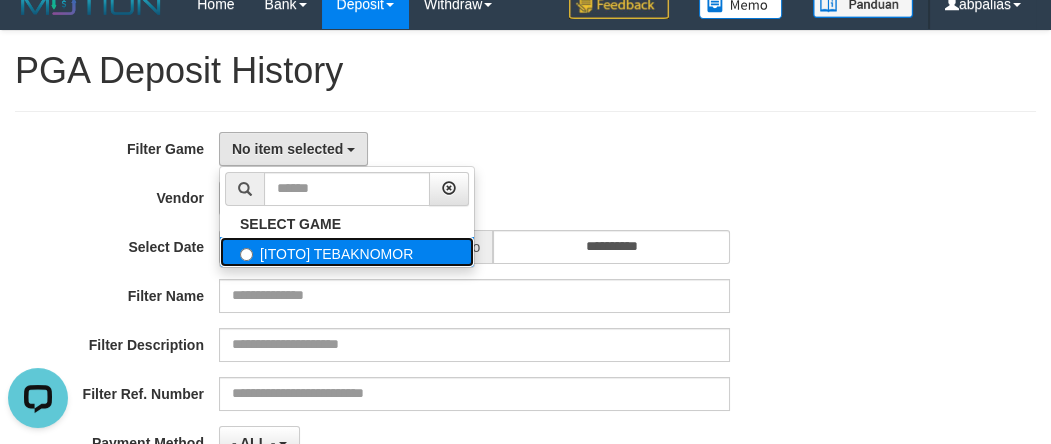 click on "[ITOTO] TEBAKNOMOR" at bounding box center [347, 252] 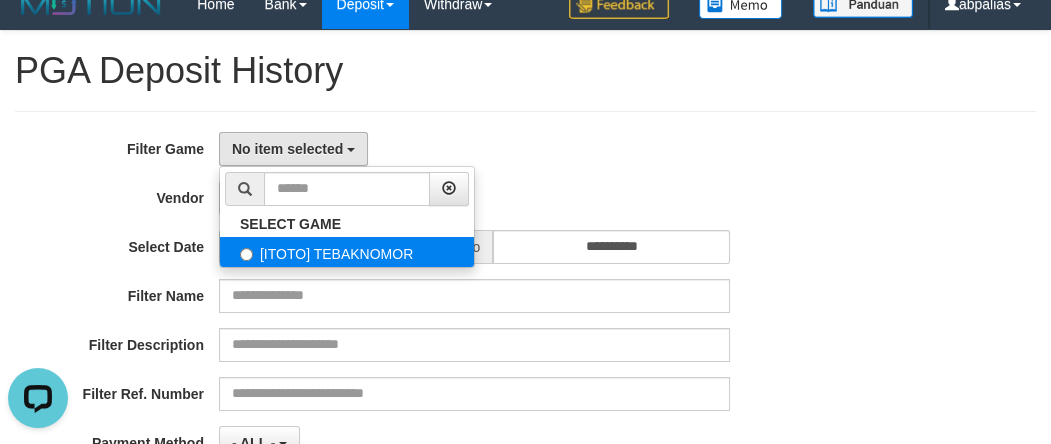 select on "***" 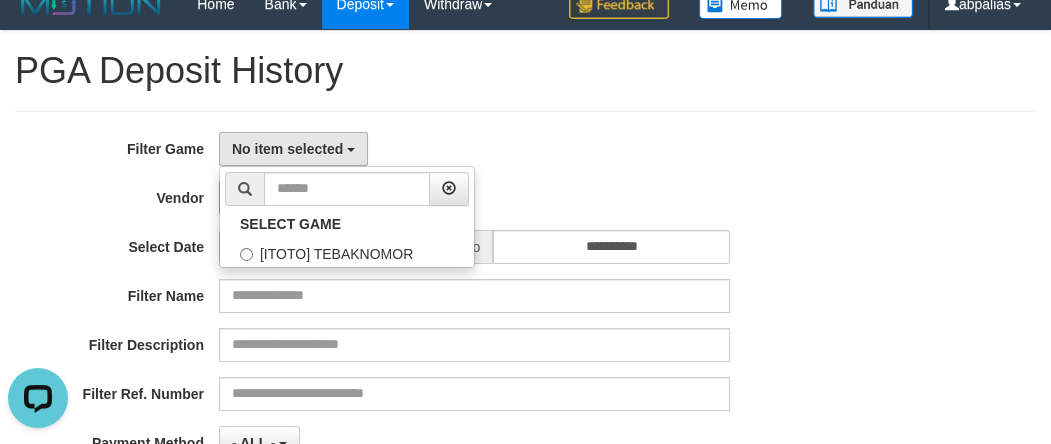 scroll, scrollTop: 18, scrollLeft: 0, axis: vertical 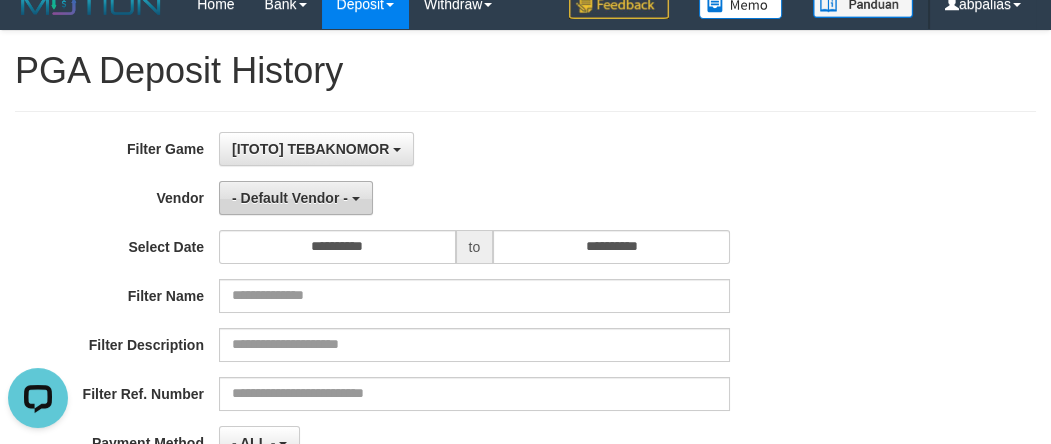 click on "- Default Vendor -" at bounding box center [290, 198] 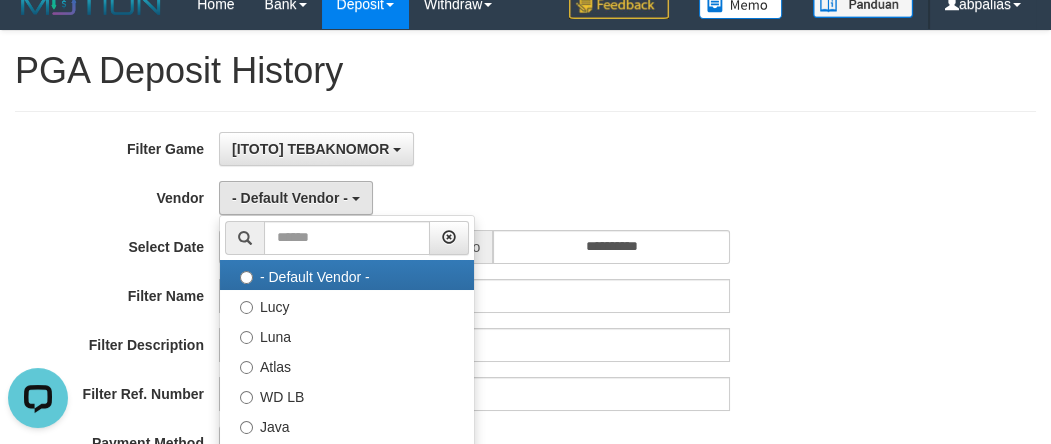 click on "[ITOTO] TEBAKNOMOR
SELECT GAME
[ITOTO] TEBAKNOMOR" at bounding box center (474, 149) 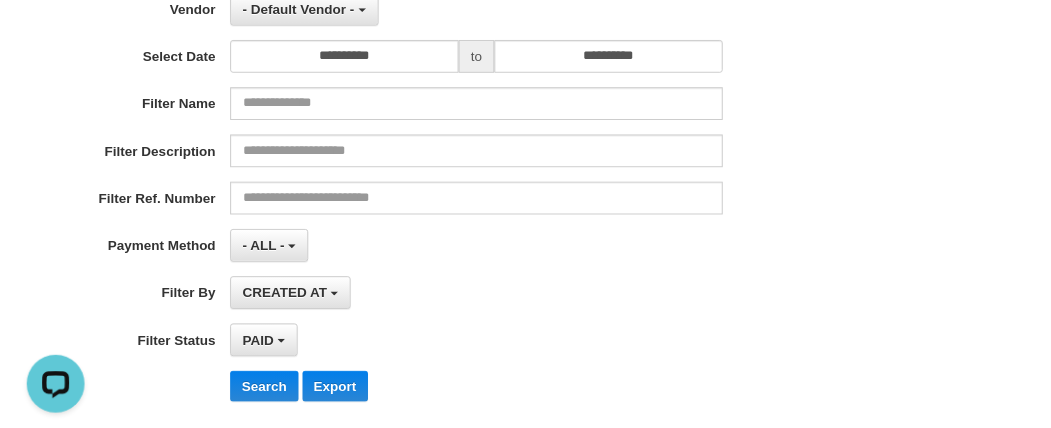 scroll, scrollTop: 385, scrollLeft: 0, axis: vertical 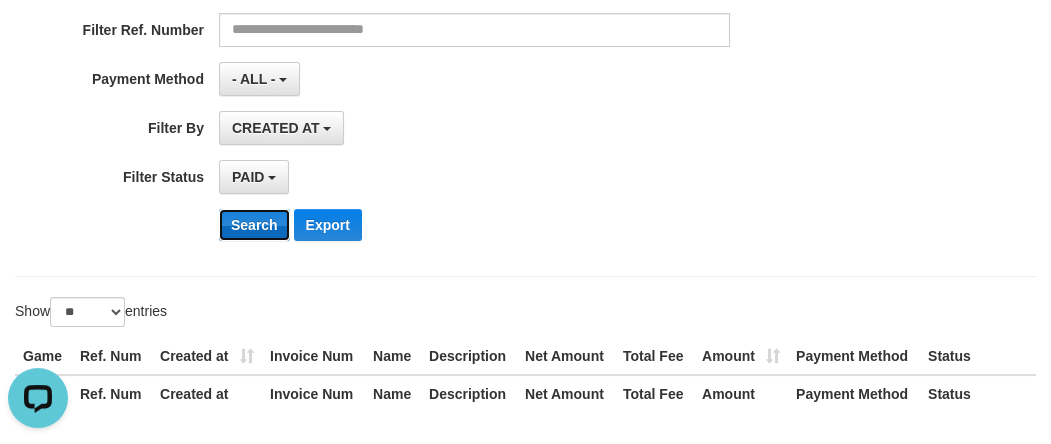 click on "Search" at bounding box center (254, 225) 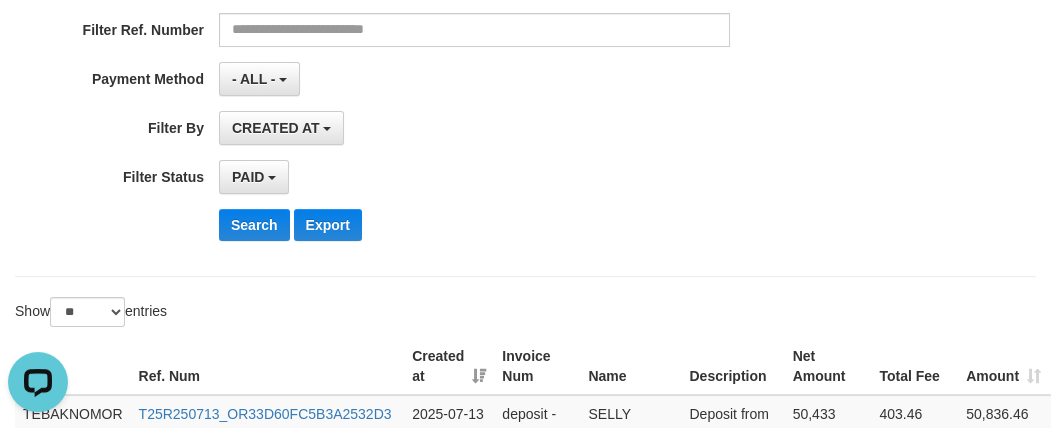 click on "**********" at bounding box center [525, 360] 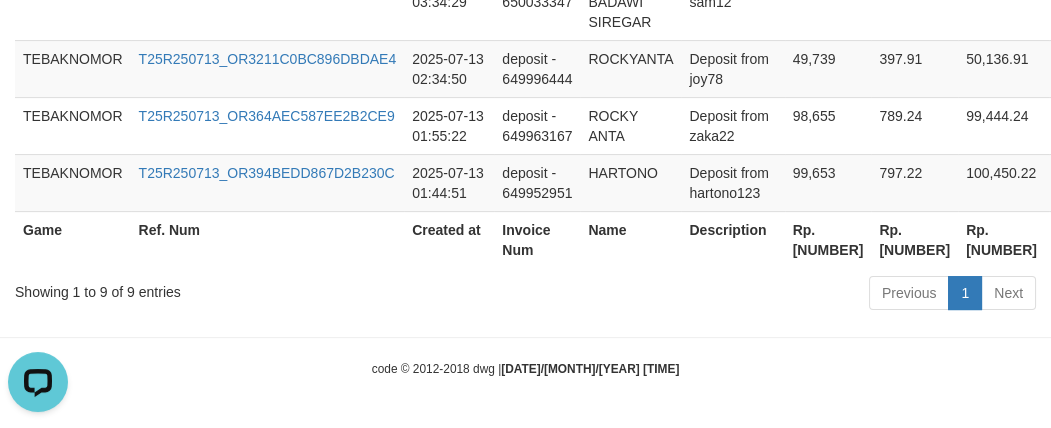 scroll, scrollTop: 1219, scrollLeft: 0, axis: vertical 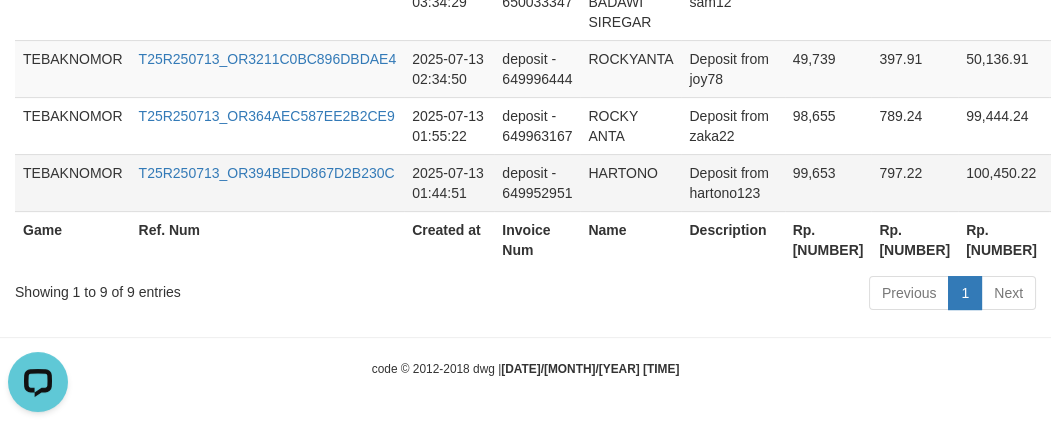 click on "2025-07-13 01:44:51" at bounding box center [449, 182] 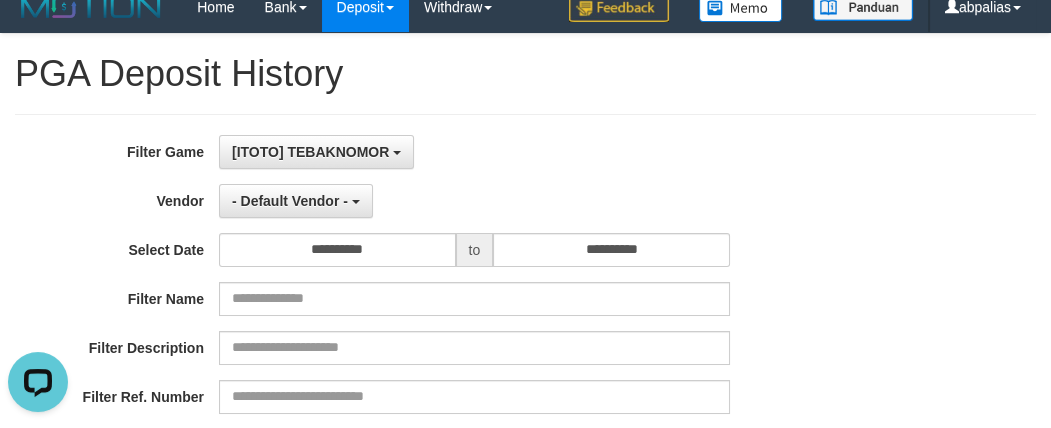 scroll, scrollTop: 0, scrollLeft: 0, axis: both 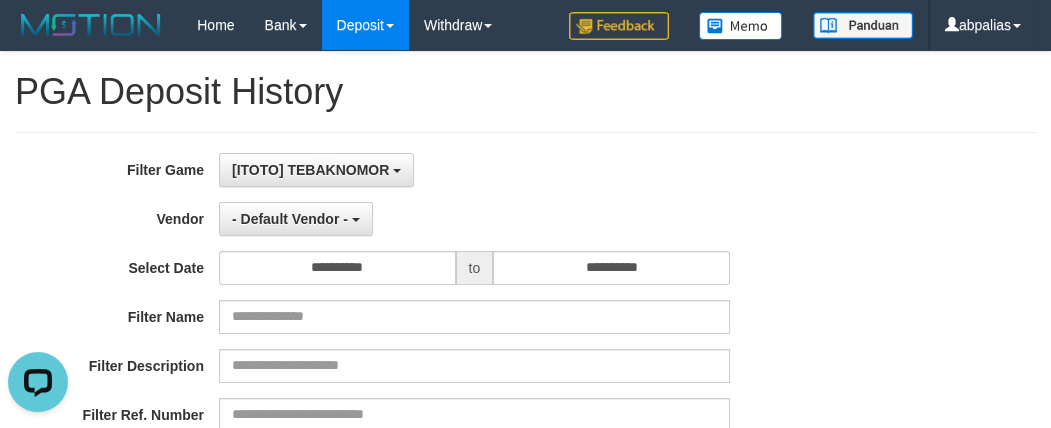 click on "**********" at bounding box center (438, 397) 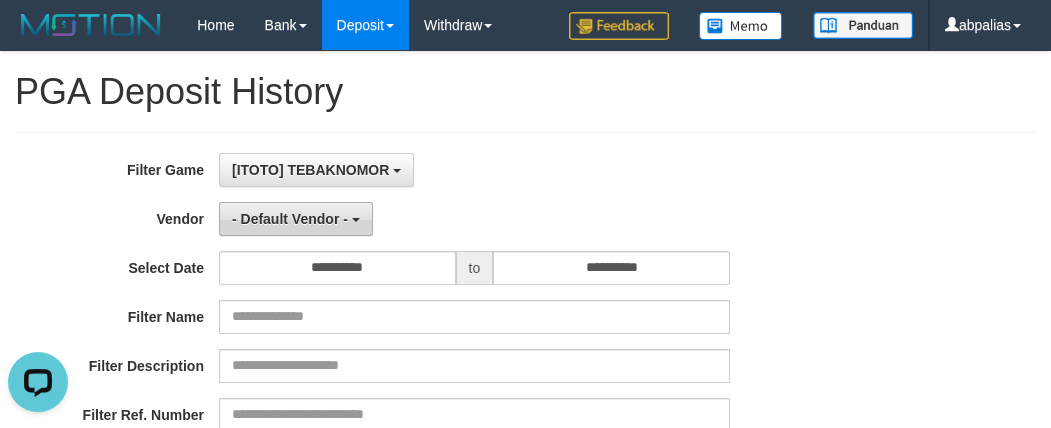 drag, startPoint x: 267, startPoint y: 210, endPoint x: 279, endPoint y: 254, distance: 45.607018 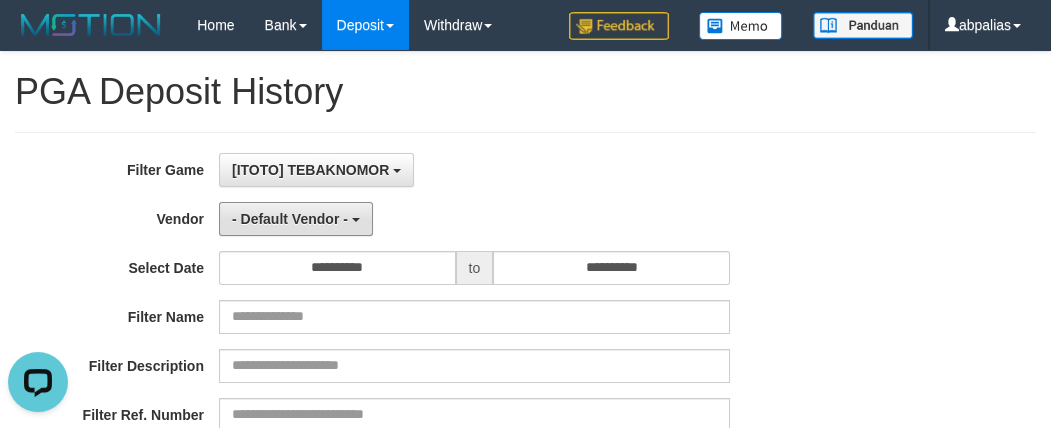 click on "- Default Vendor -" at bounding box center (290, 219) 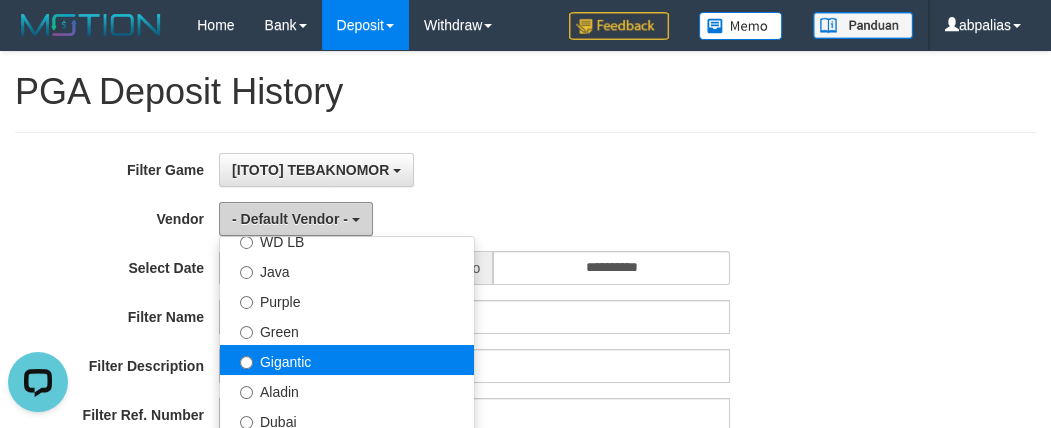 scroll, scrollTop: 181, scrollLeft: 0, axis: vertical 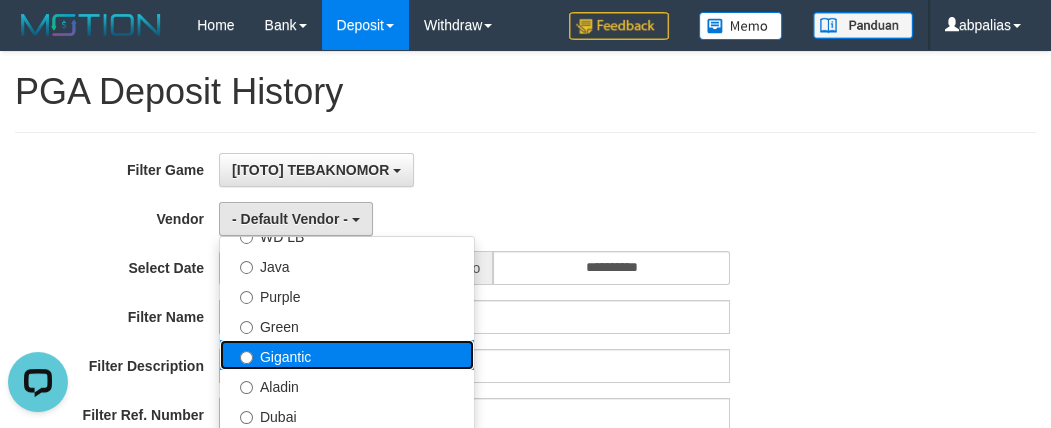 click on "Gigantic" at bounding box center [347, 355] 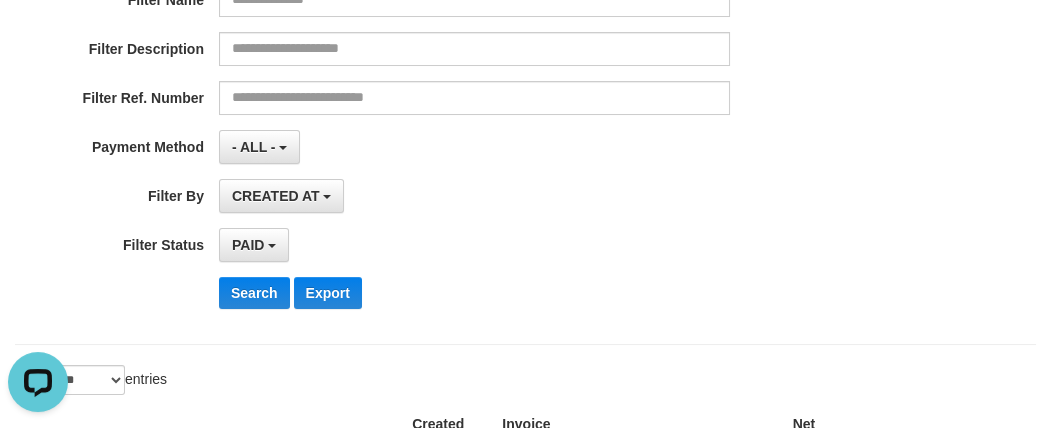 scroll, scrollTop: 454, scrollLeft: 0, axis: vertical 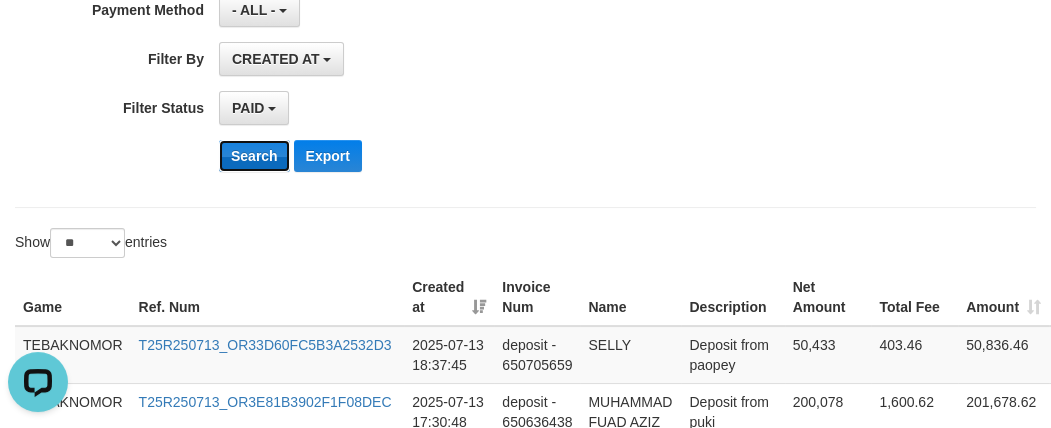 click on "Search" at bounding box center (254, 156) 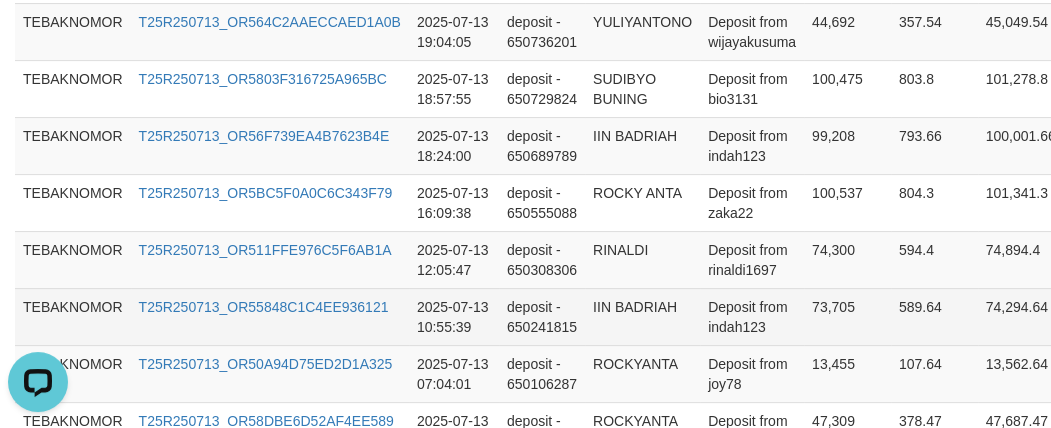 scroll, scrollTop: 1403, scrollLeft: 0, axis: vertical 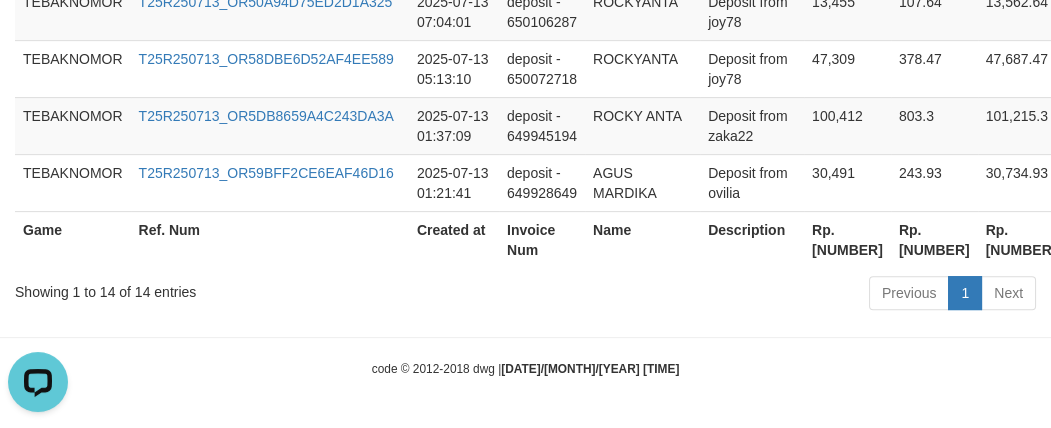 click on "Rp. [NUMBER]" at bounding box center [847, 239] 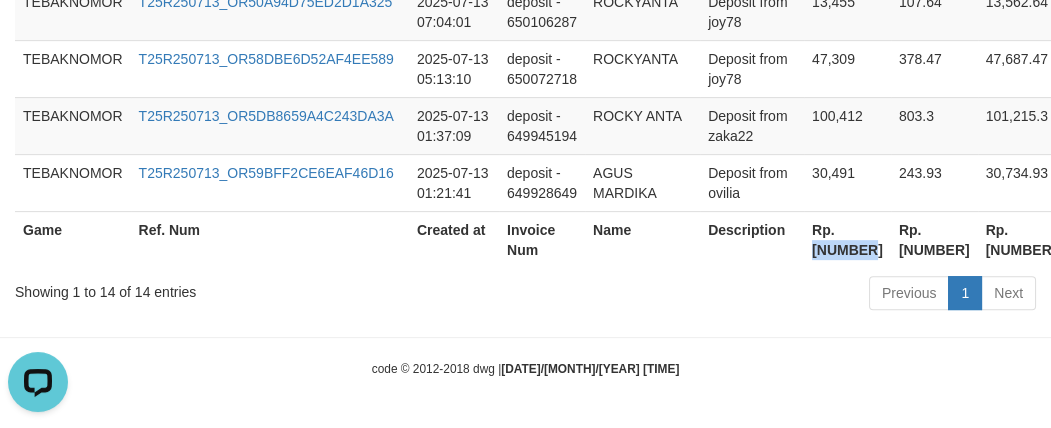 click on "Rp. [NUMBER]" at bounding box center (847, 239) 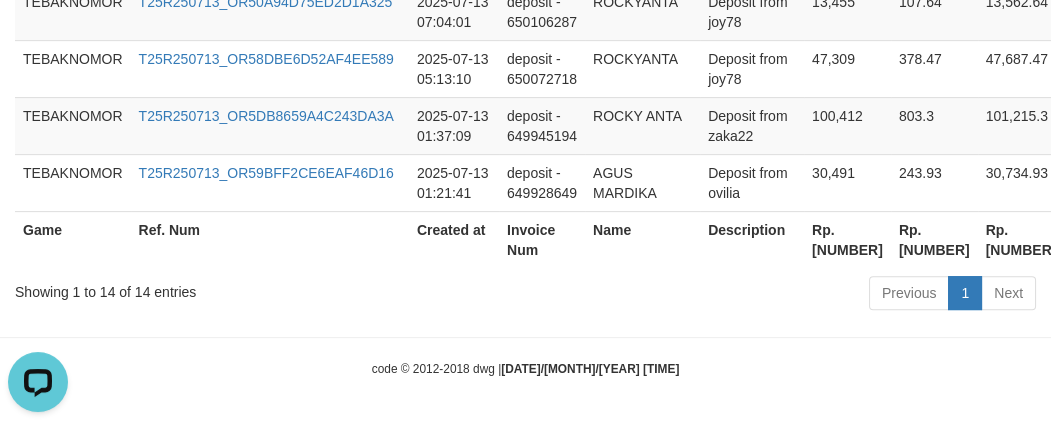 click on "Toggle navigation
Home
Bank
Account List
Load
By Website
Group
[ITOTO]													TEBAKNOMOR
By Load Group (DPS)
Group abp-tebaknomor
By Load Group (WD)
Group abp-tebaknomorwd
Mutasi Bank" at bounding box center [525, -470] 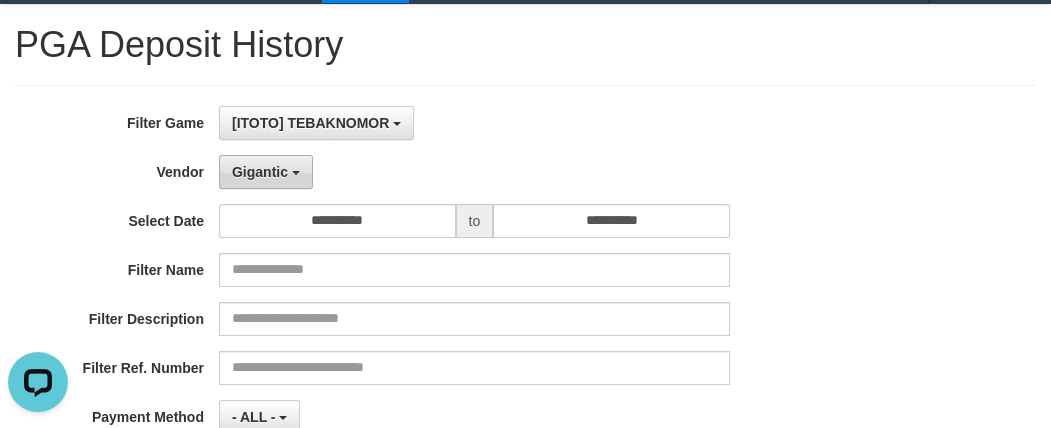 scroll, scrollTop: 0, scrollLeft: 0, axis: both 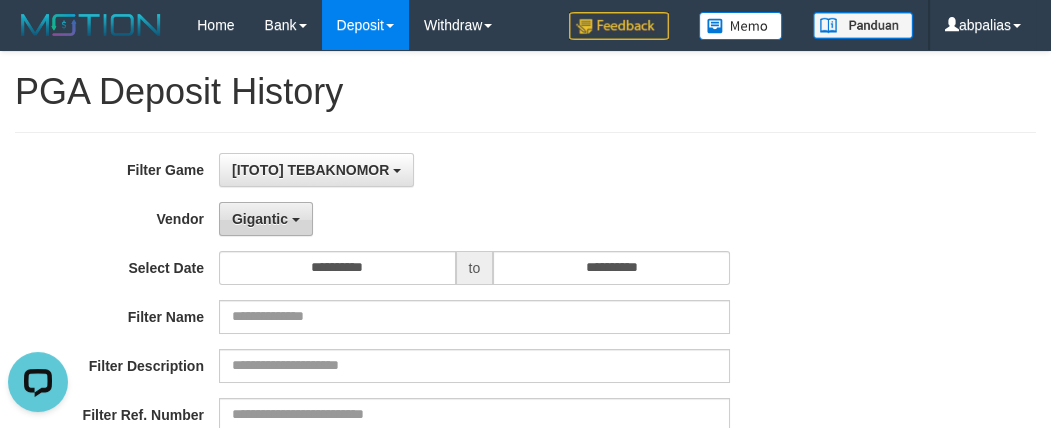 click on "Gigantic" at bounding box center [266, 219] 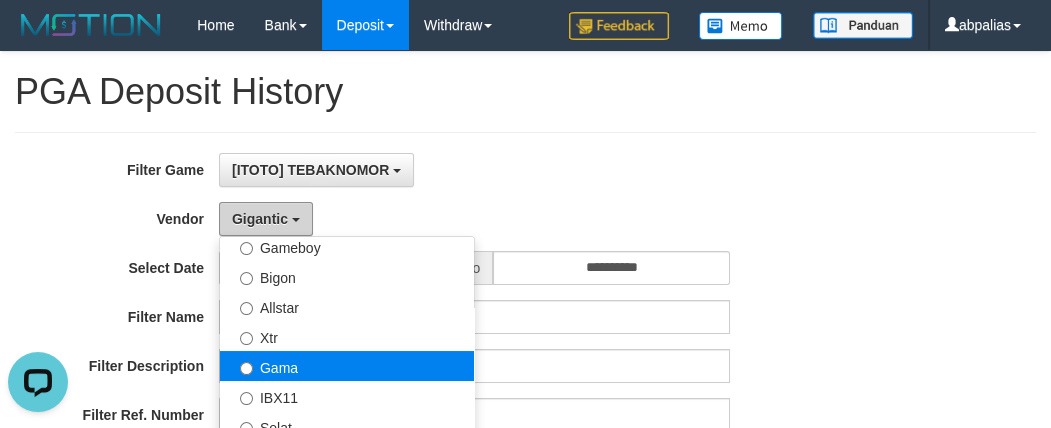 scroll, scrollTop: 454, scrollLeft: 0, axis: vertical 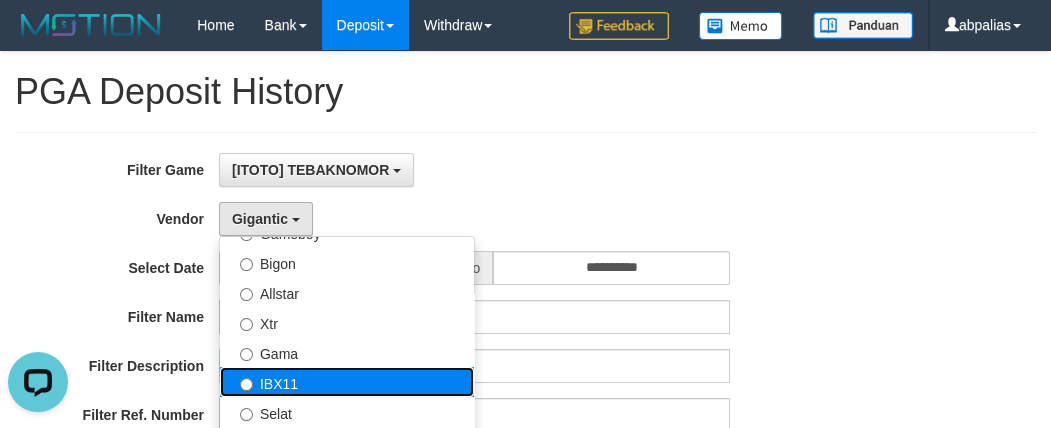 click on "IBX11" at bounding box center [347, 382] 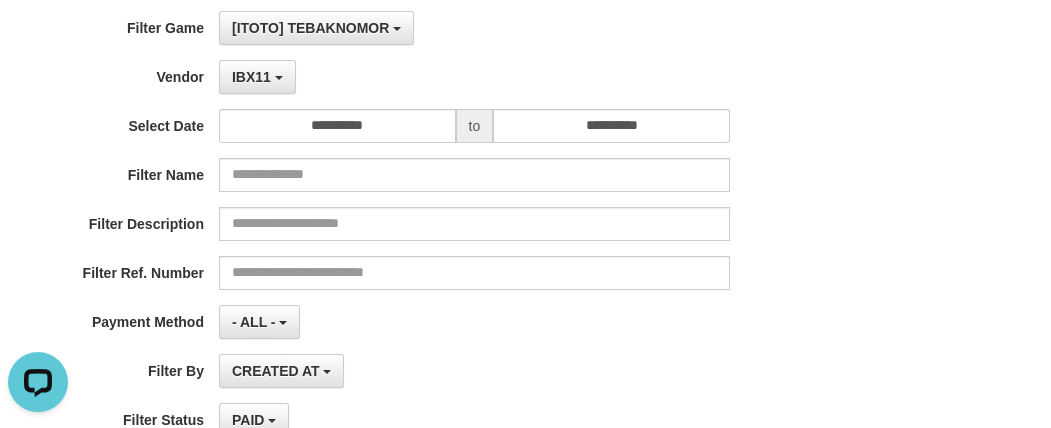 scroll, scrollTop: 454, scrollLeft: 0, axis: vertical 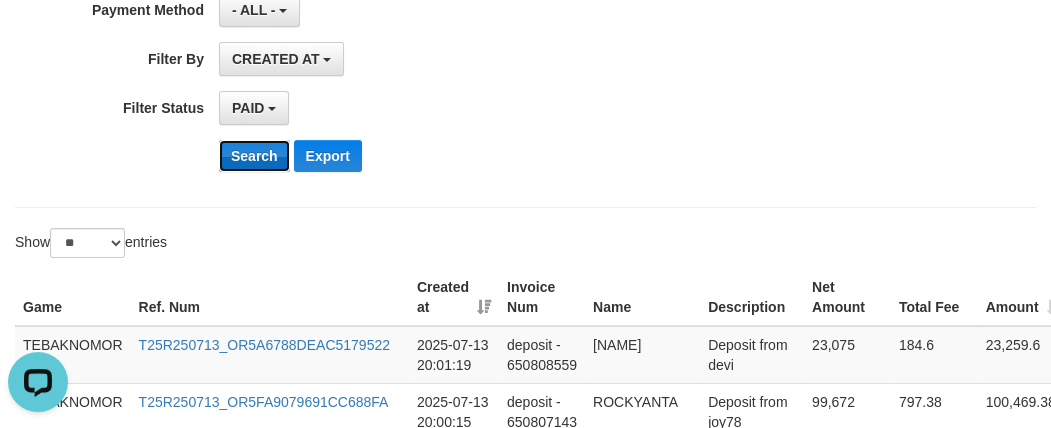 click on "Search" at bounding box center [254, 156] 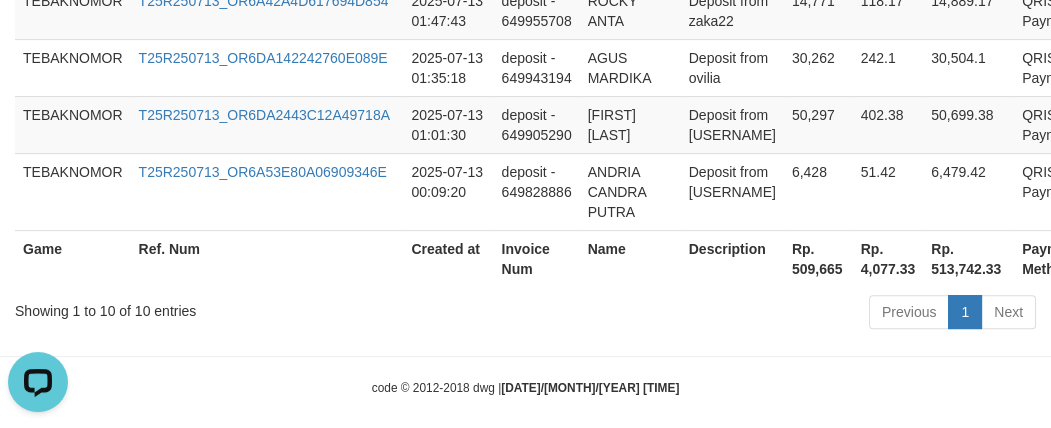 scroll, scrollTop: 1256, scrollLeft: 0, axis: vertical 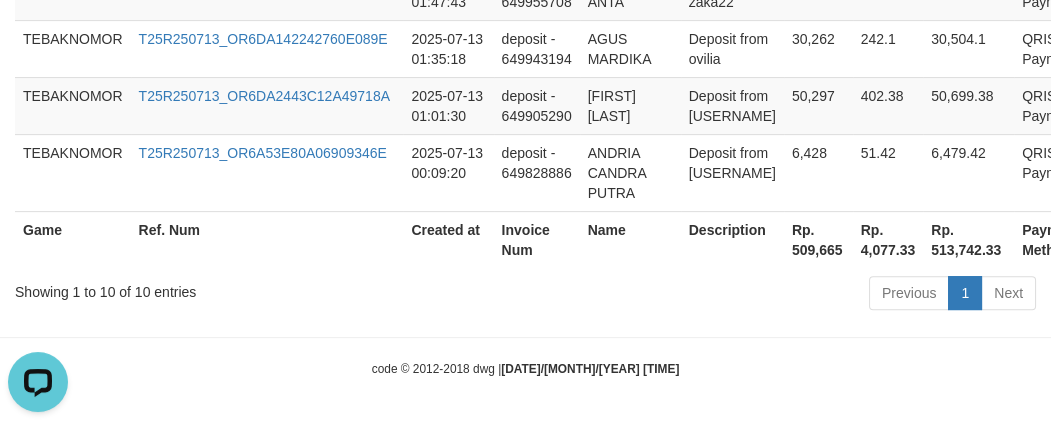 click on "Rp. 509,665" at bounding box center [818, 239] 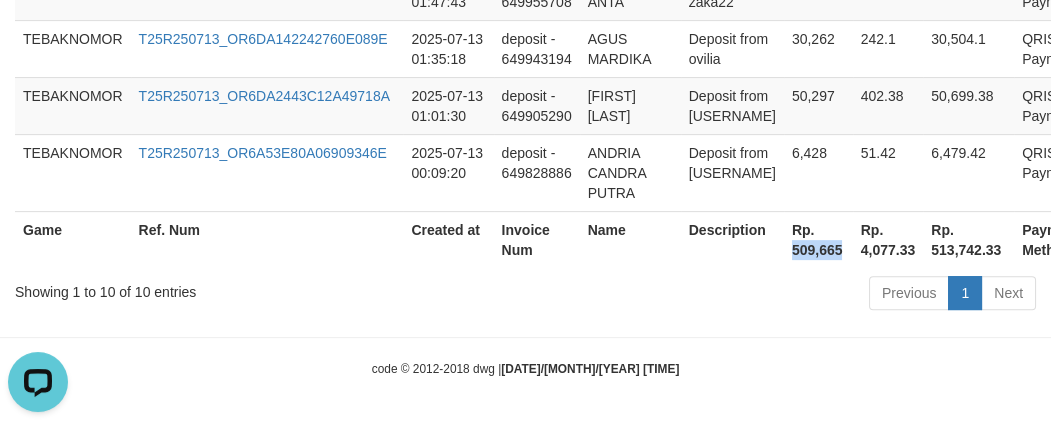 click on "Rp. 509,665" at bounding box center [818, 239] 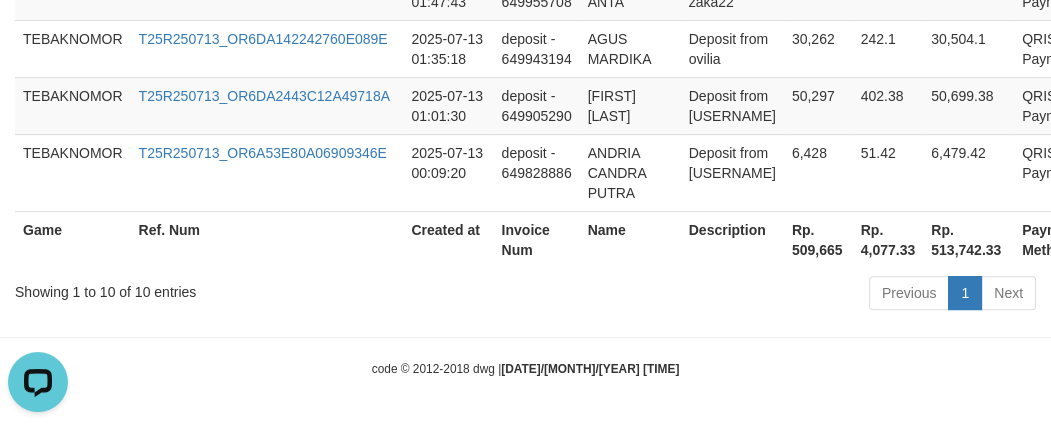 click on "Previous 1 Next" at bounding box center [744, 295] 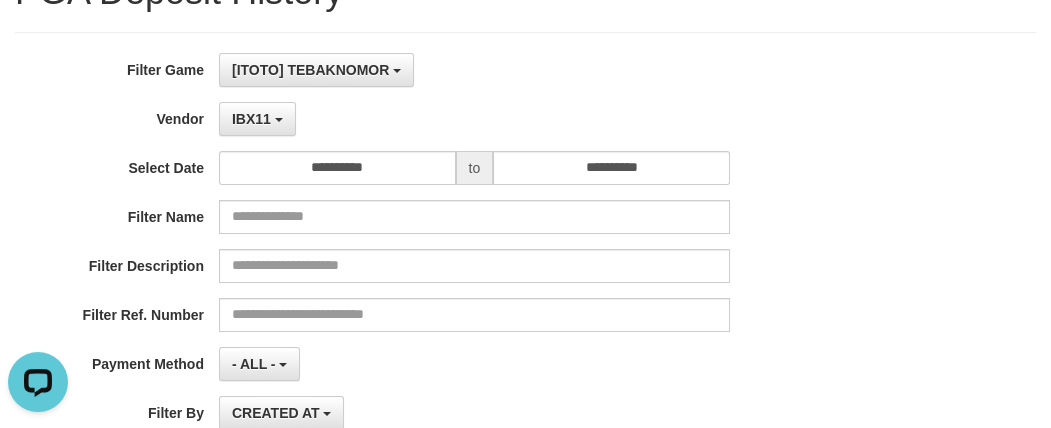 scroll, scrollTop: 0, scrollLeft: 0, axis: both 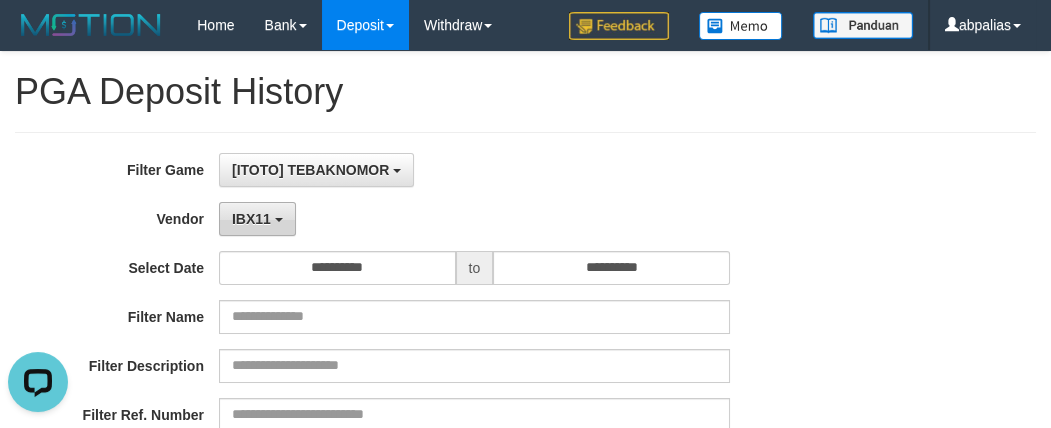 click on "IBX11" at bounding box center [257, 219] 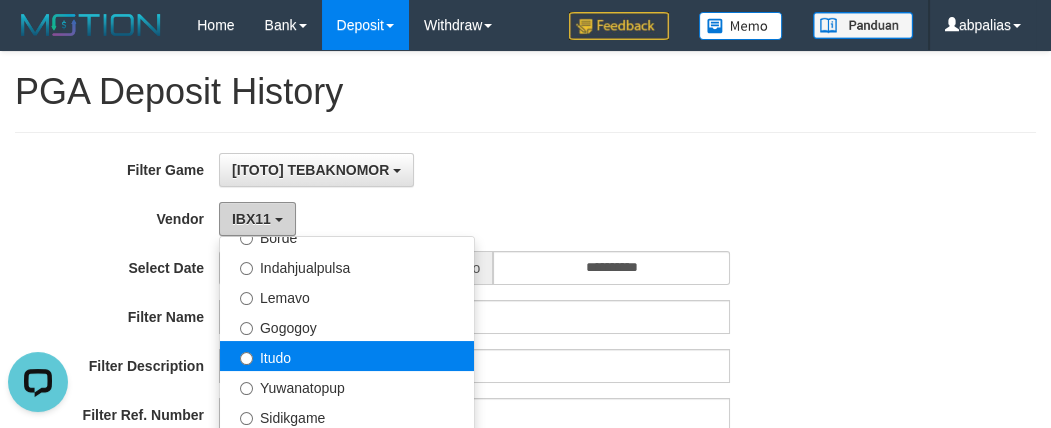 scroll, scrollTop: 685, scrollLeft: 0, axis: vertical 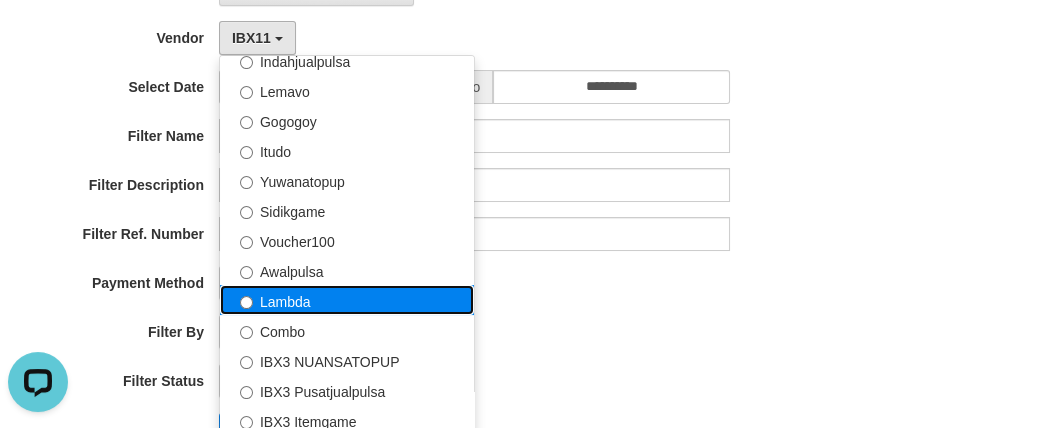 click on "Lambda" at bounding box center [347, 300] 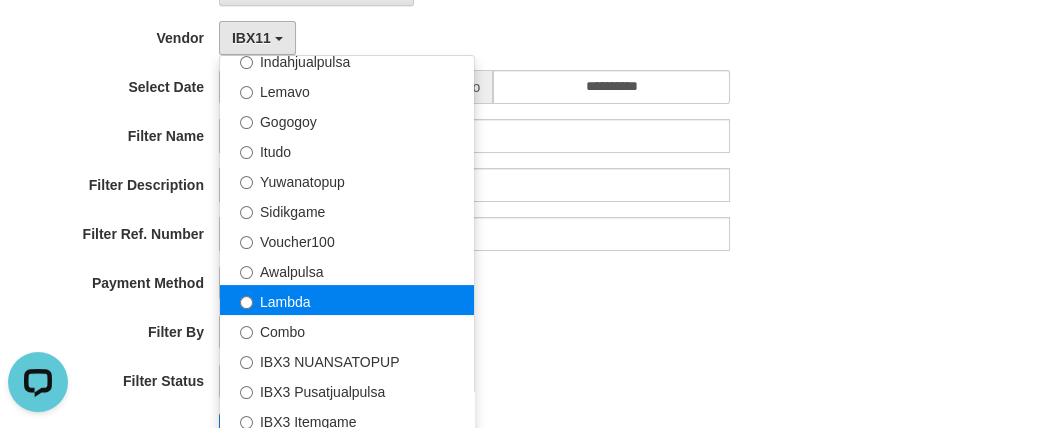 select on "**********" 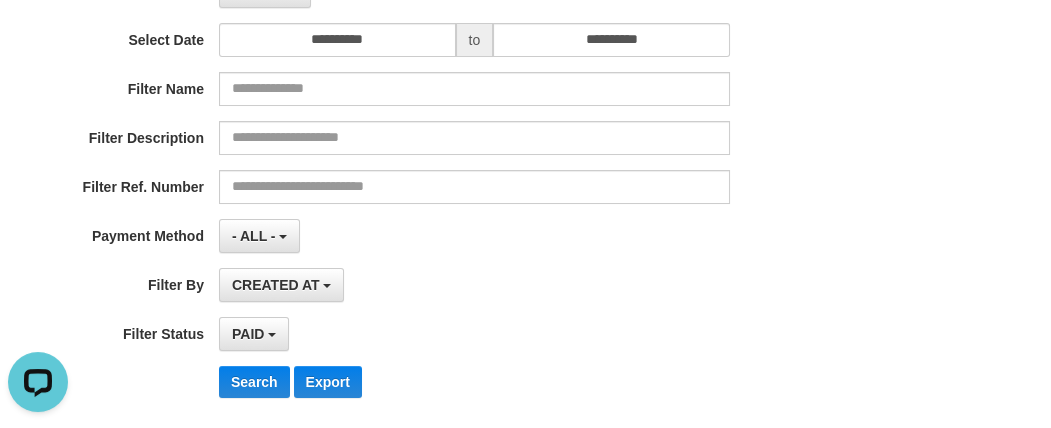 scroll, scrollTop: 545, scrollLeft: 0, axis: vertical 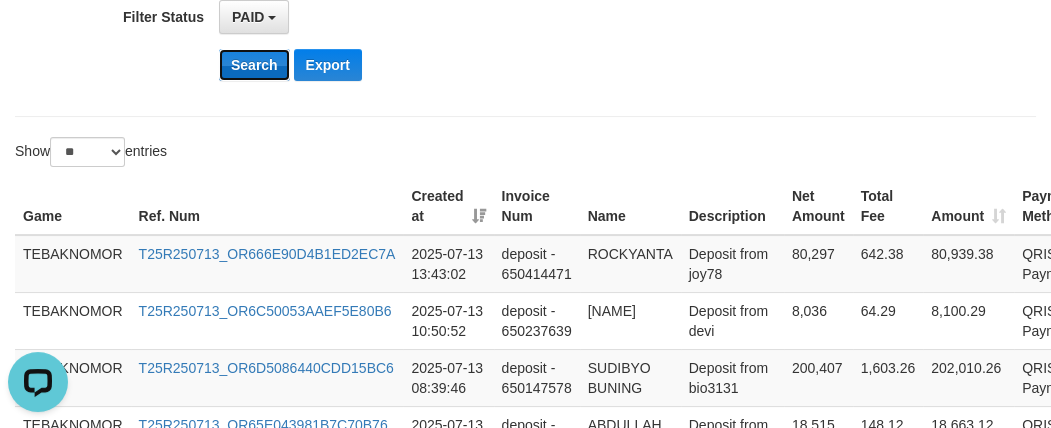 click on "Search" at bounding box center (254, 65) 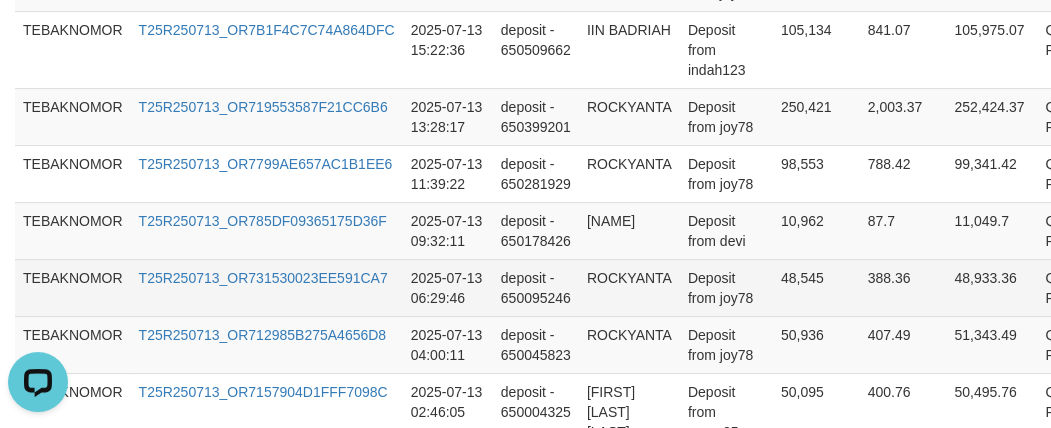 scroll, scrollTop: 1236, scrollLeft: 0, axis: vertical 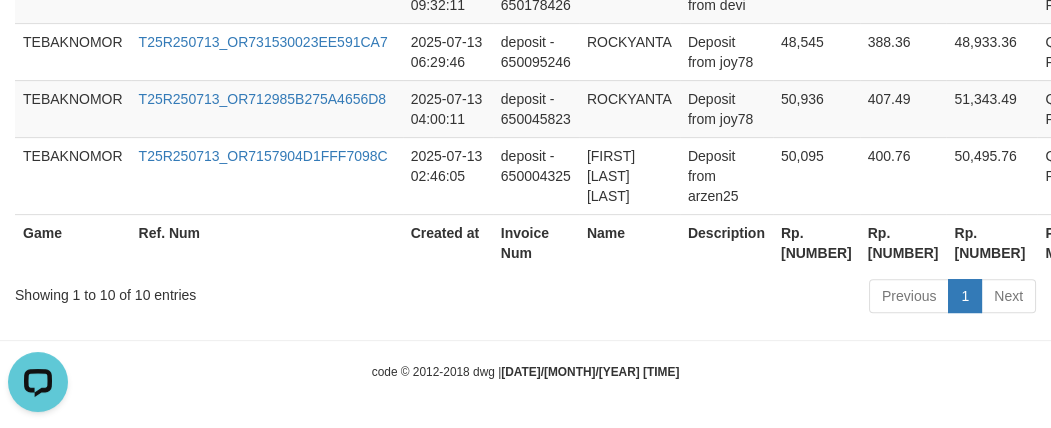 click on "Rp. [NUMBER]" at bounding box center (816, 242) 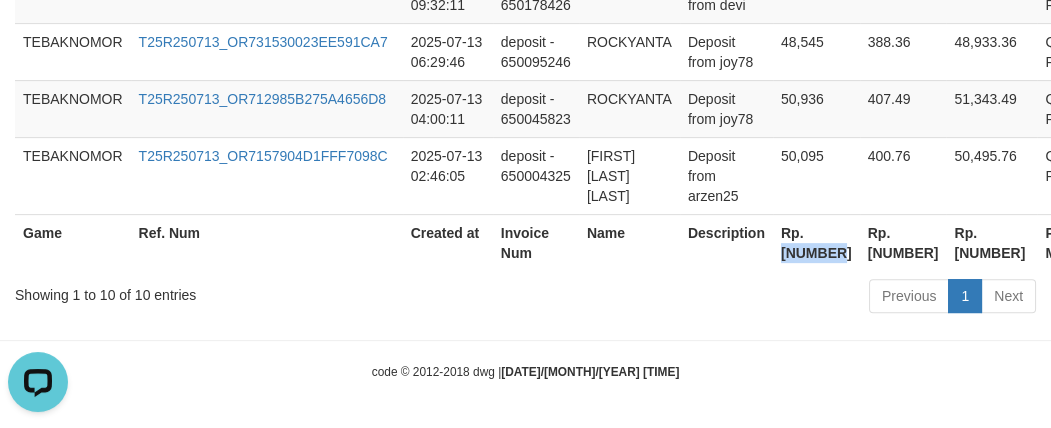 copy on "[NUMBER]" 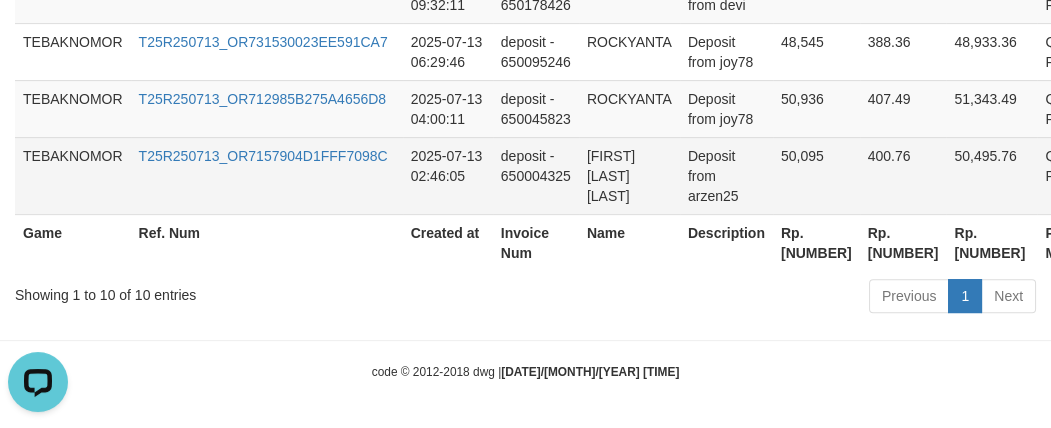click on "[FIRST] [LAST] [LAST]" at bounding box center [629, 175] 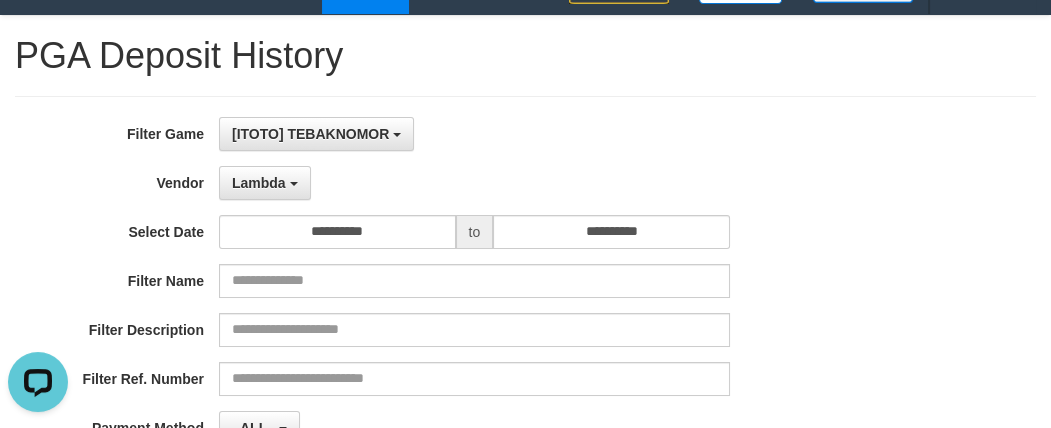 scroll, scrollTop: 0, scrollLeft: 0, axis: both 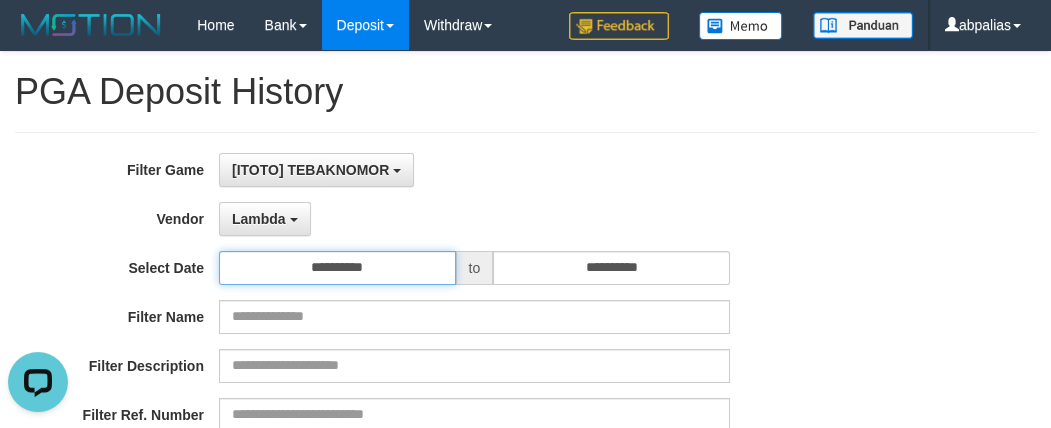 click on "**********" at bounding box center [337, 268] 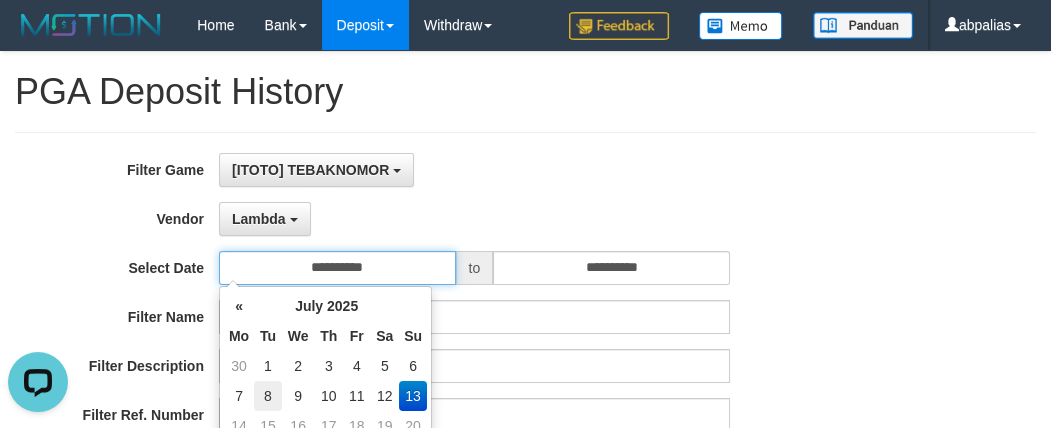 scroll, scrollTop: 90, scrollLeft: 0, axis: vertical 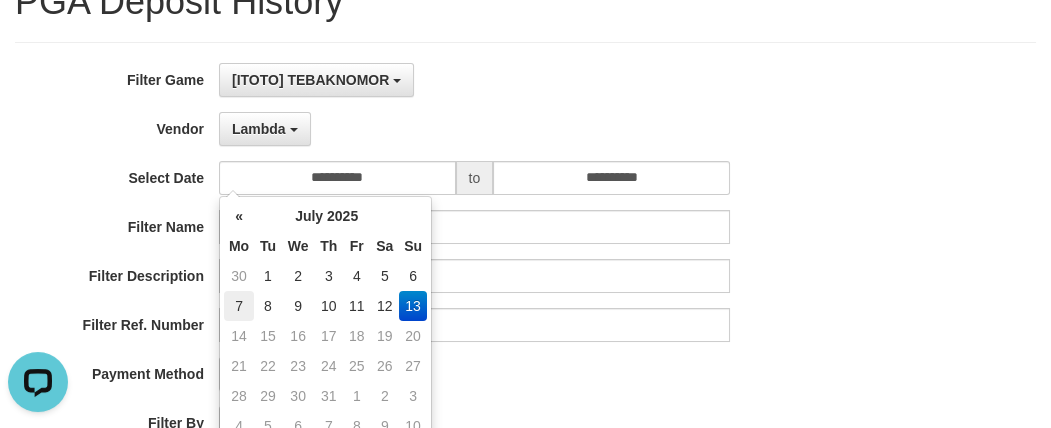 click on "7" at bounding box center [239, 306] 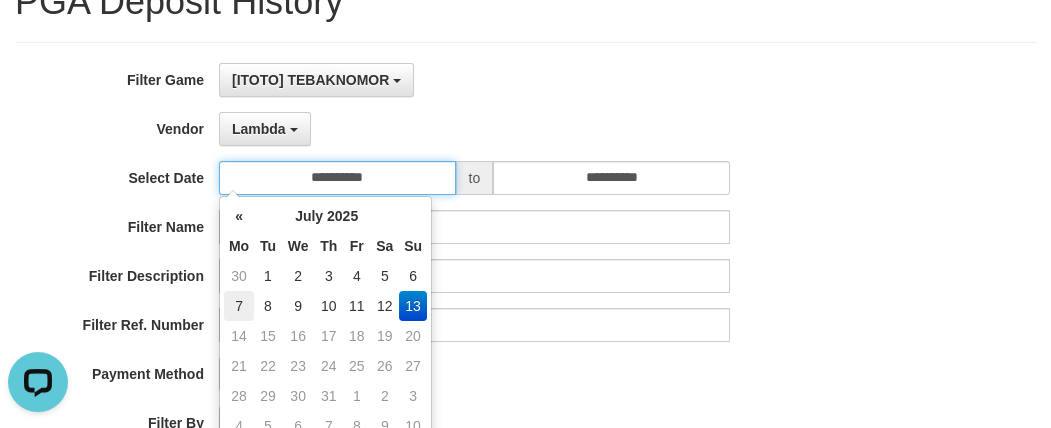 type on "**********" 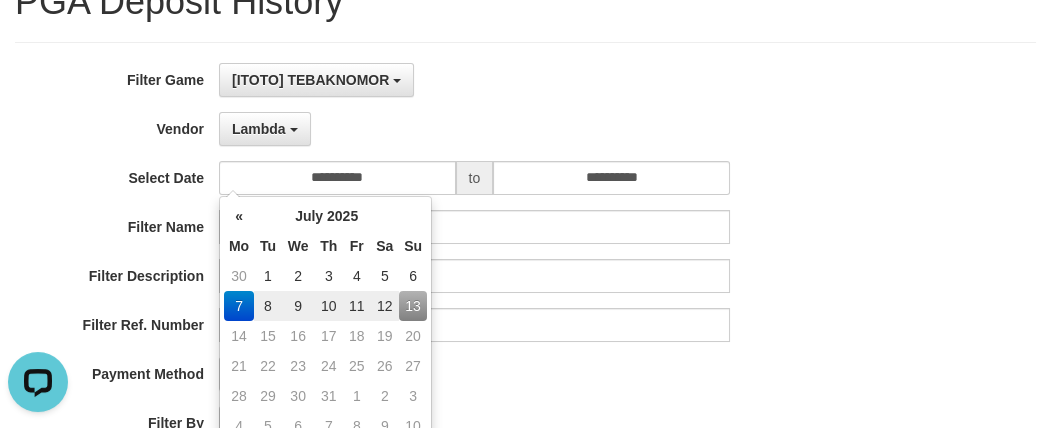 click on "[BRAND] - Default Vendor - [NAME] [NAME] [NAME] [NAME] [NAME] [NAME] [NAME] [NAME] [NAME] [NAME] [NAME] [NAME] [NAME] [NAME] [NAME] [NAME] [NAME] [NAME] [NAME] [NAME] [NAME] [NAME] [NAME] [NAME] [NAME] [NAME] [NAME] [NAME] [NAME] [NAME] [NAME] [NAME] [NAME] [NAME] [NAME]" at bounding box center [474, 129] 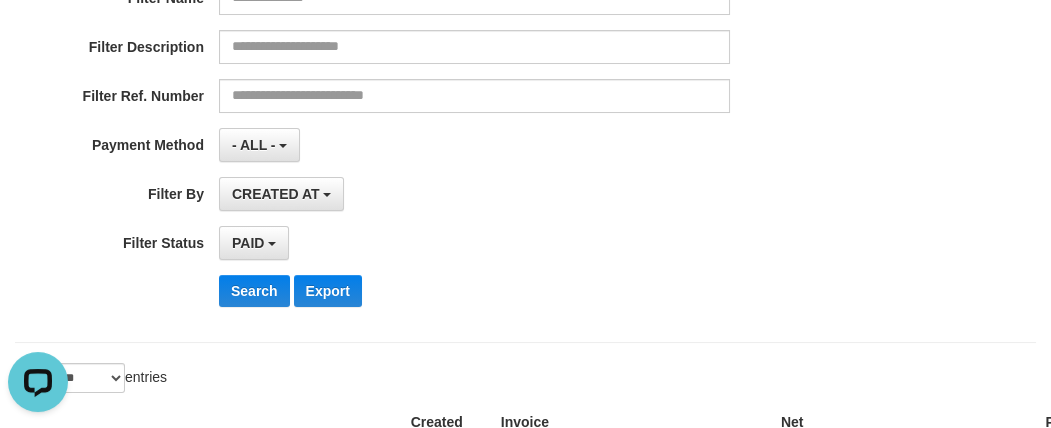 scroll, scrollTop: 454, scrollLeft: 0, axis: vertical 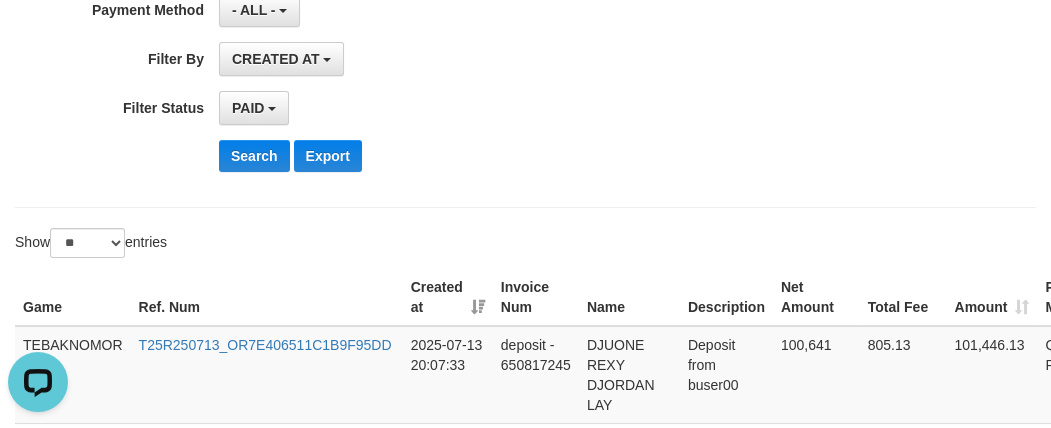 click on "**********" at bounding box center [438, -57] 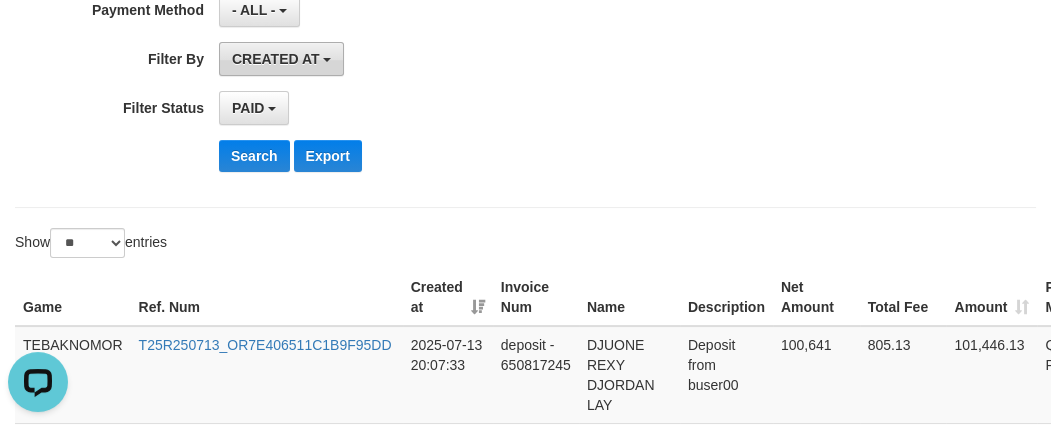 click on "CREATED AT" at bounding box center [276, 59] 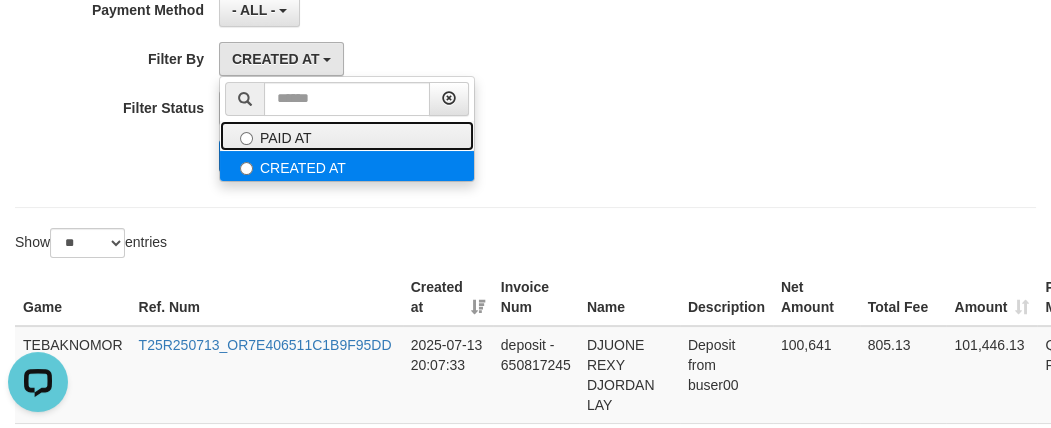 click on "PAID AT" at bounding box center [347, 136] 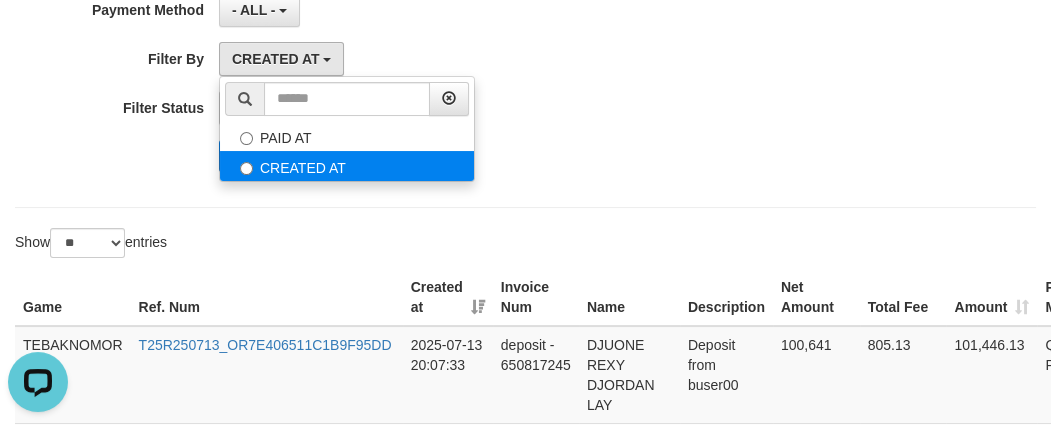 click on "CREATED AT" at bounding box center [347, 166] 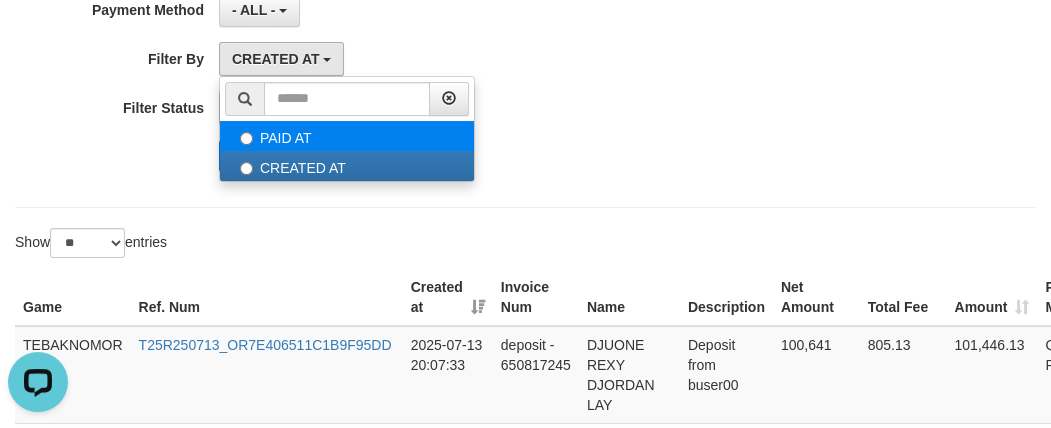 select on "*" 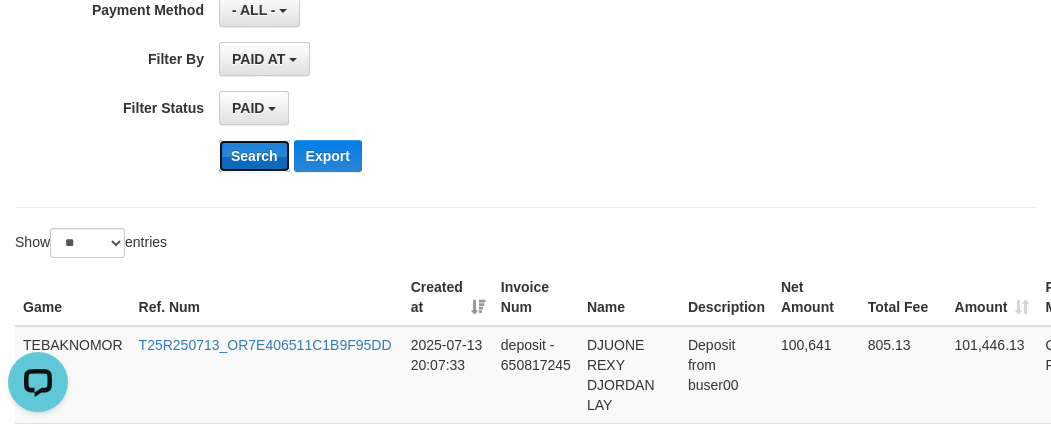 click on "Search" at bounding box center [254, 156] 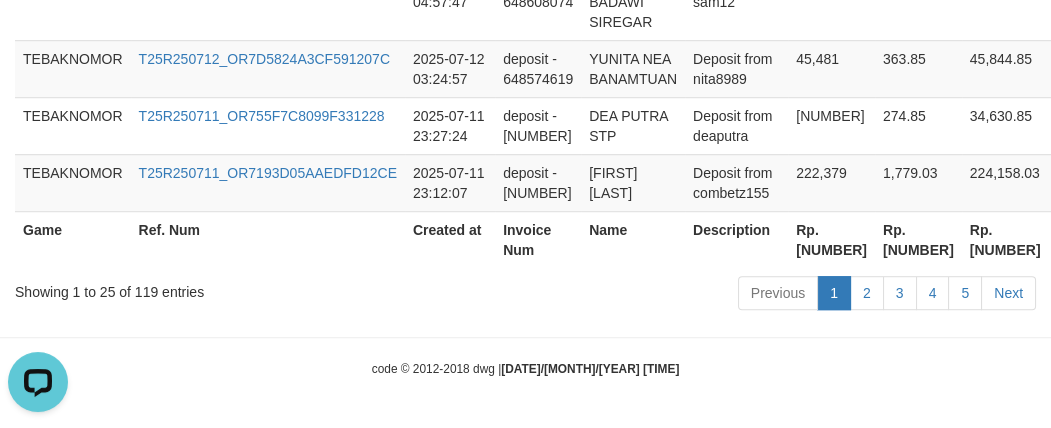 scroll, scrollTop: 2370, scrollLeft: 0, axis: vertical 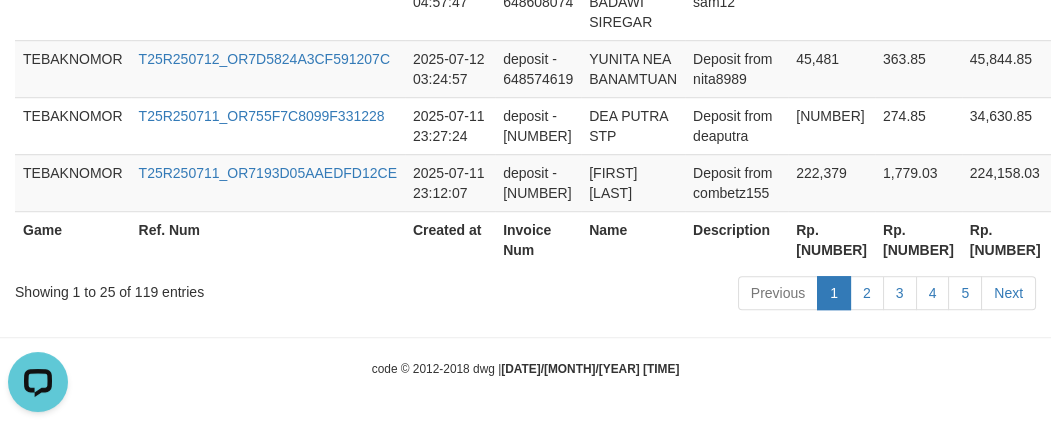 click on "Rp. [NUMBER]" at bounding box center (831, 239) 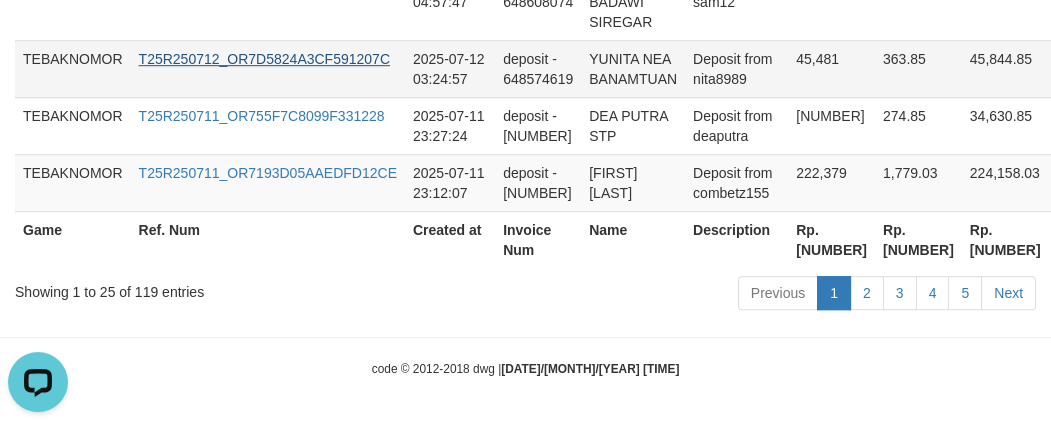 copy on "[NUMBER]" 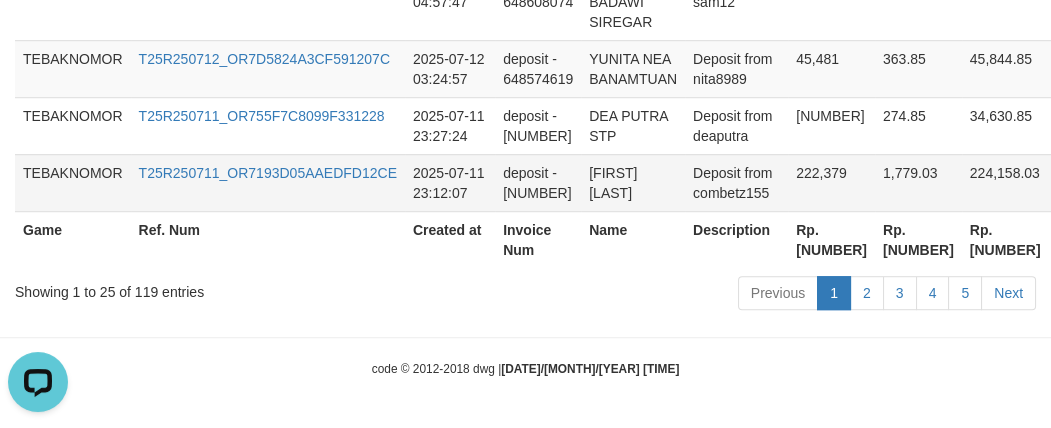 click on "2025-07-11 23:12:07" at bounding box center [450, 182] 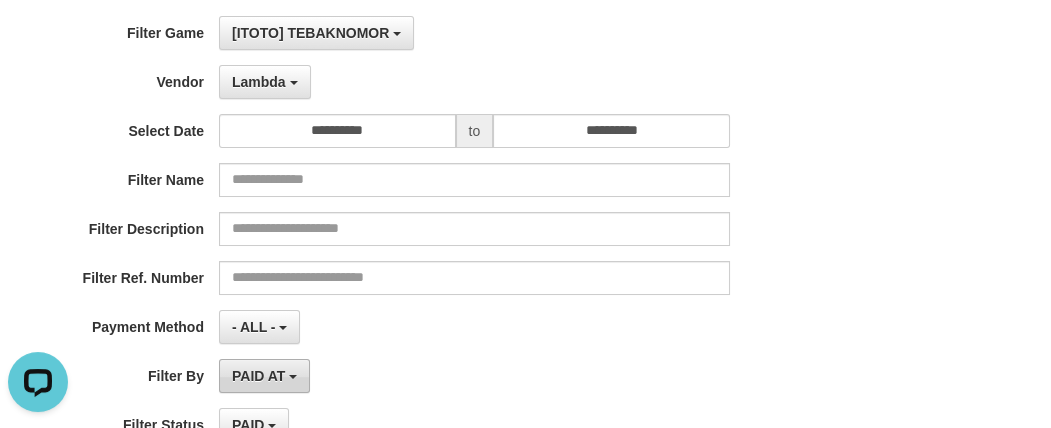 scroll, scrollTop: 0, scrollLeft: 0, axis: both 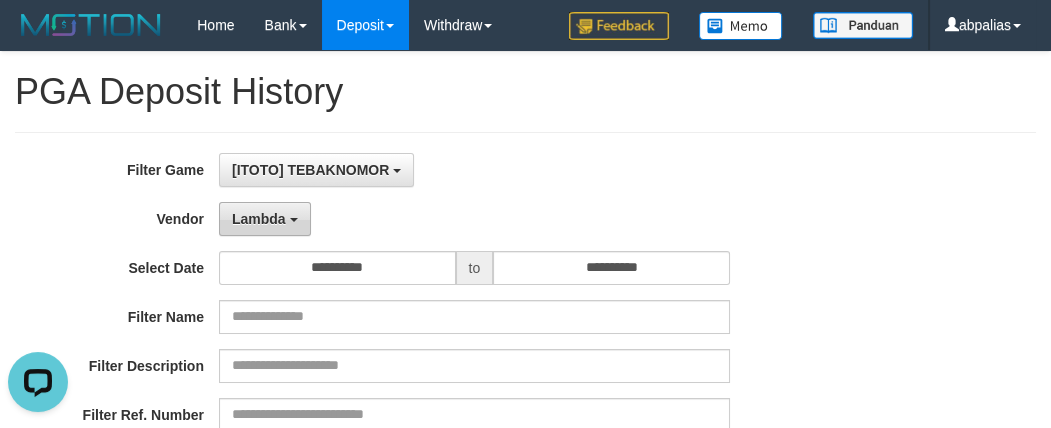 click on "Lambda" at bounding box center [259, 219] 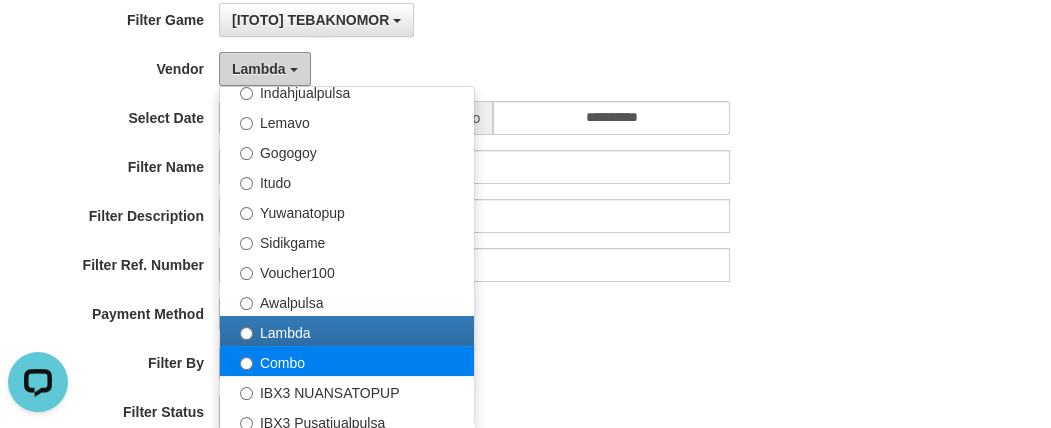 scroll, scrollTop: 181, scrollLeft: 0, axis: vertical 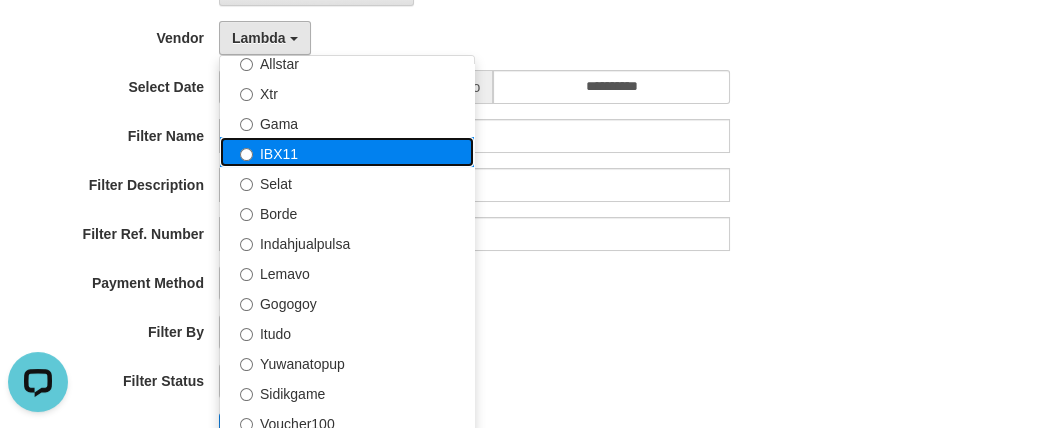 click on "IBX11" at bounding box center (347, 152) 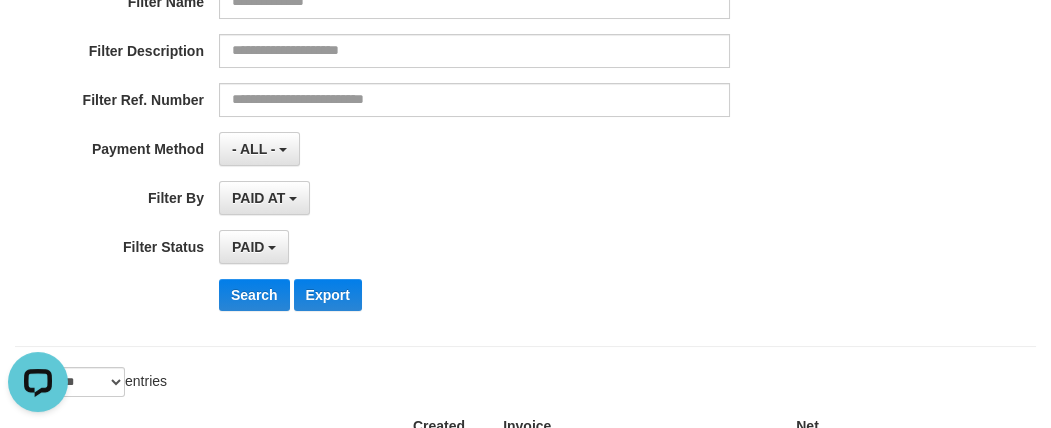 scroll, scrollTop: 454, scrollLeft: 0, axis: vertical 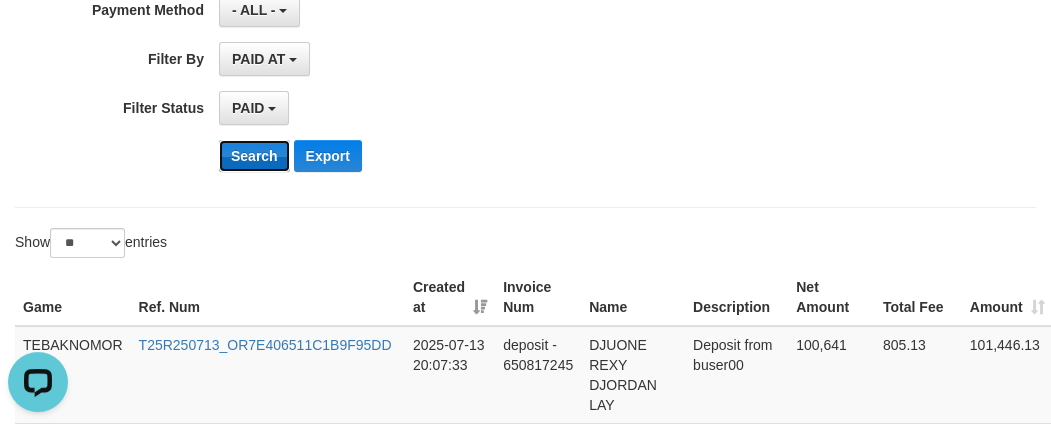 click on "Search" at bounding box center (254, 156) 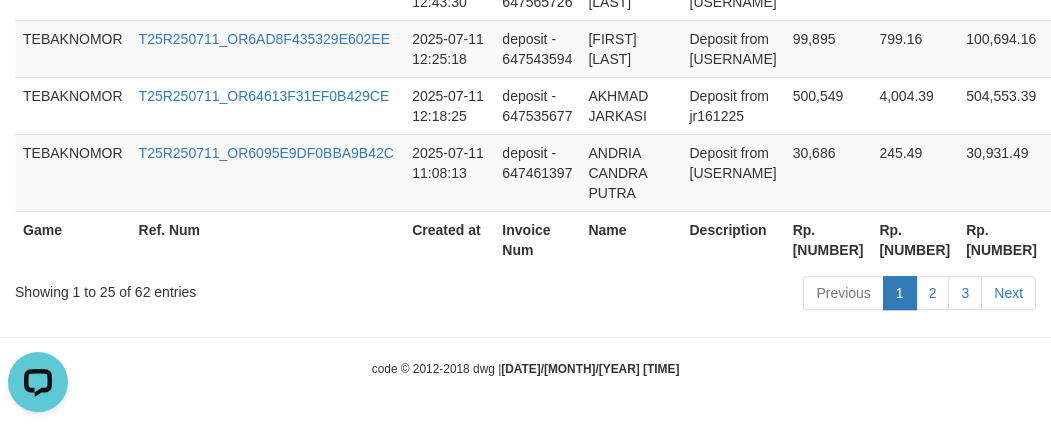 scroll, scrollTop: 2390, scrollLeft: 0, axis: vertical 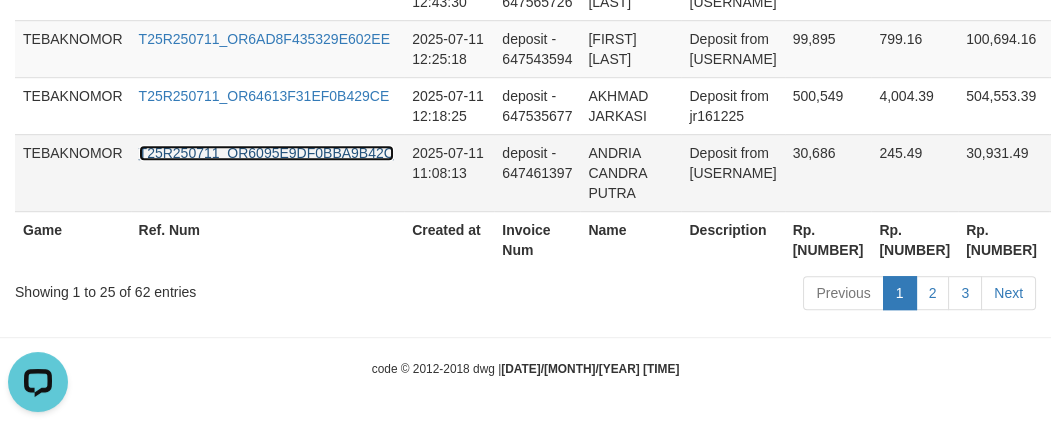 click on "T25R250711_OR6095E9DF0BBA9B42C" at bounding box center [266, 153] 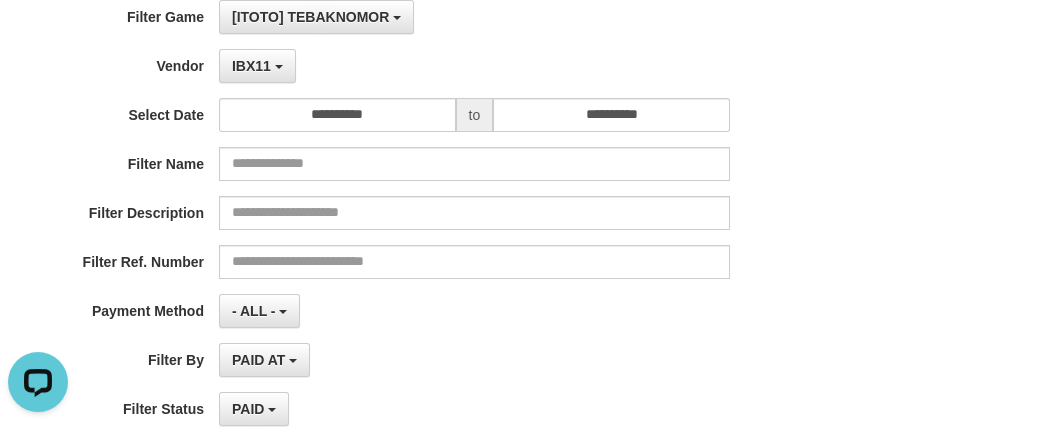 scroll, scrollTop: 0, scrollLeft: 0, axis: both 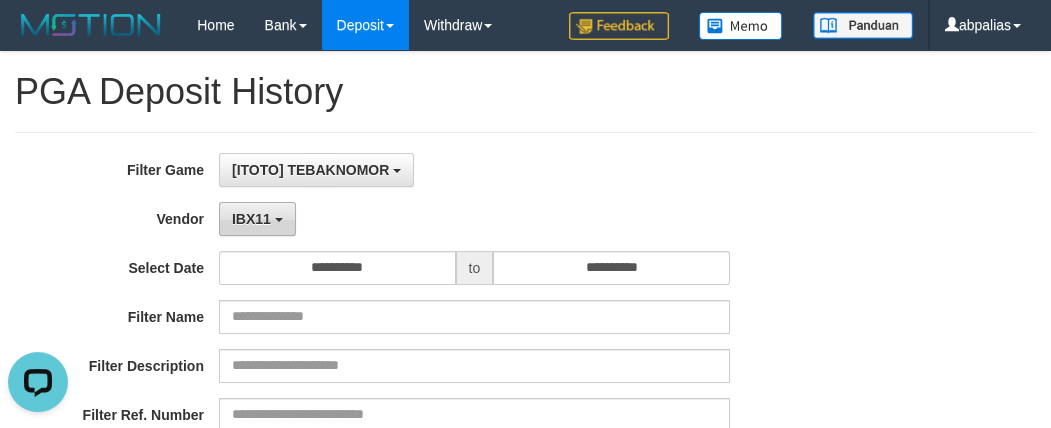 click on "IBX11" at bounding box center (257, 219) 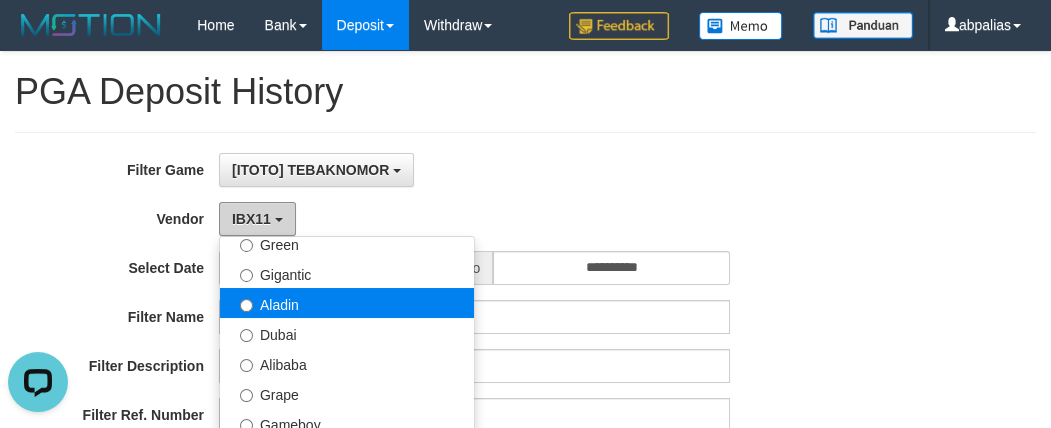 scroll, scrollTop: 230, scrollLeft: 0, axis: vertical 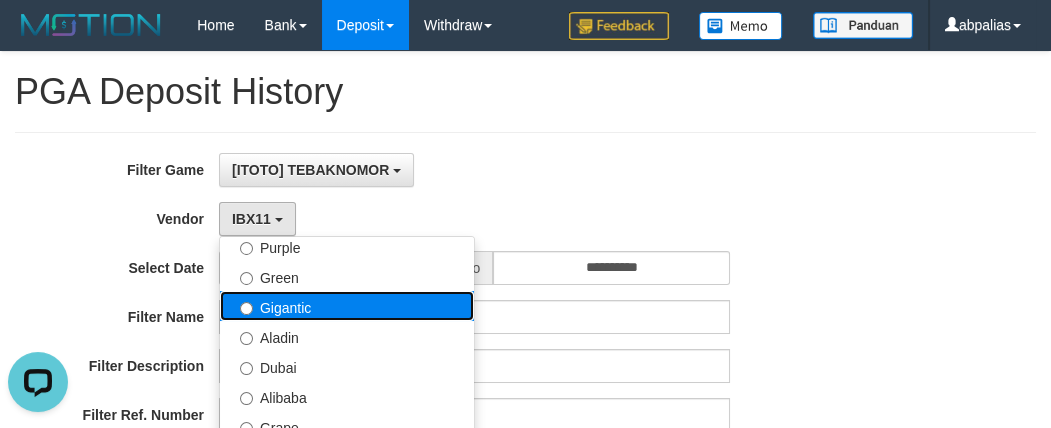 click on "Gigantic" at bounding box center (347, 306) 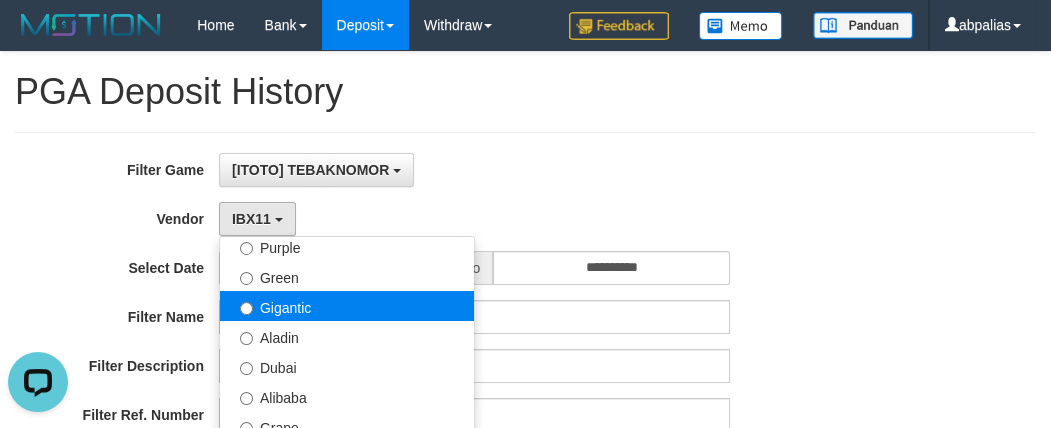 select on "**********" 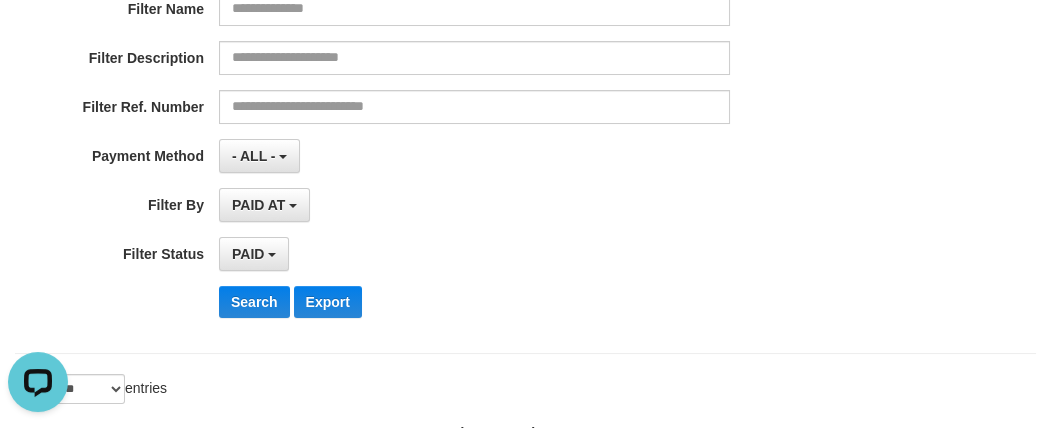 scroll, scrollTop: 454, scrollLeft: 0, axis: vertical 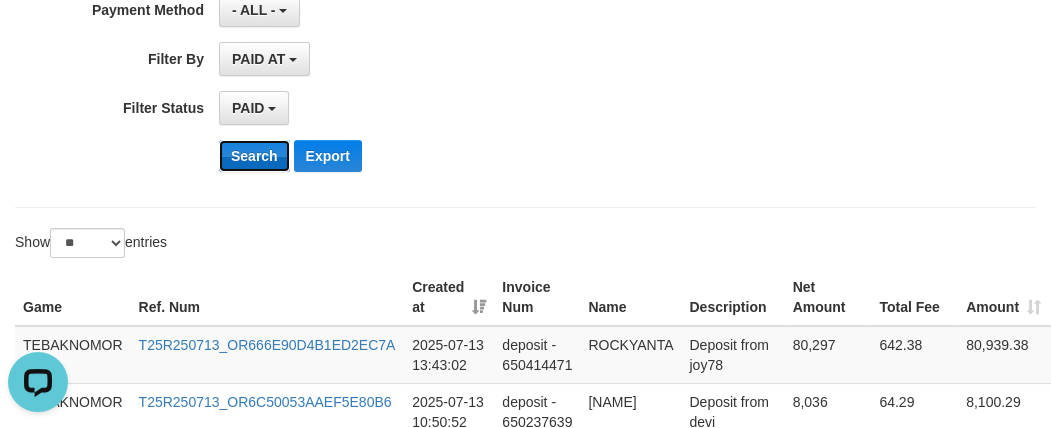 click on "Search" at bounding box center (254, 156) 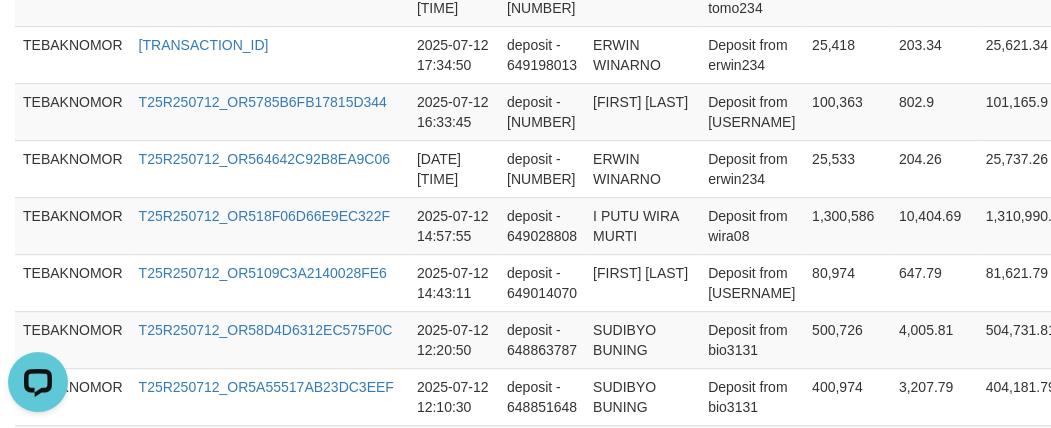 scroll, scrollTop: 2030, scrollLeft: 0, axis: vertical 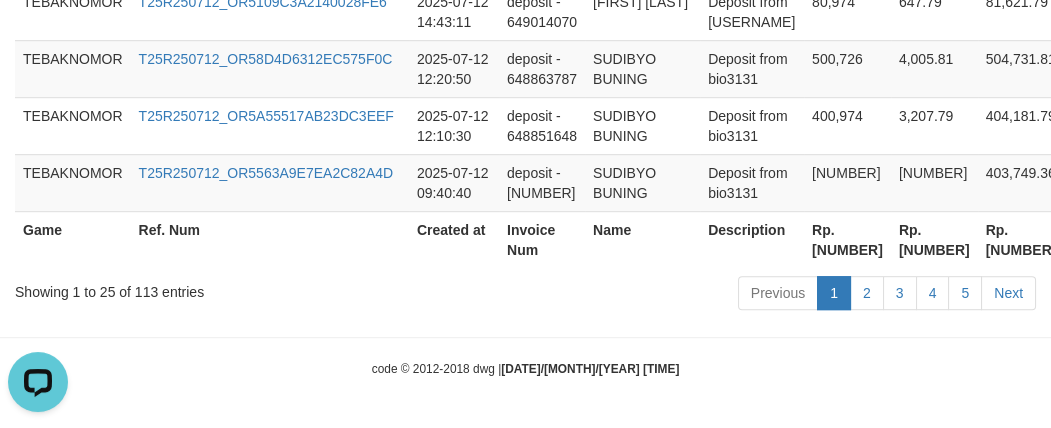 click on "Rp. [NUMBER]" at bounding box center (847, 239) 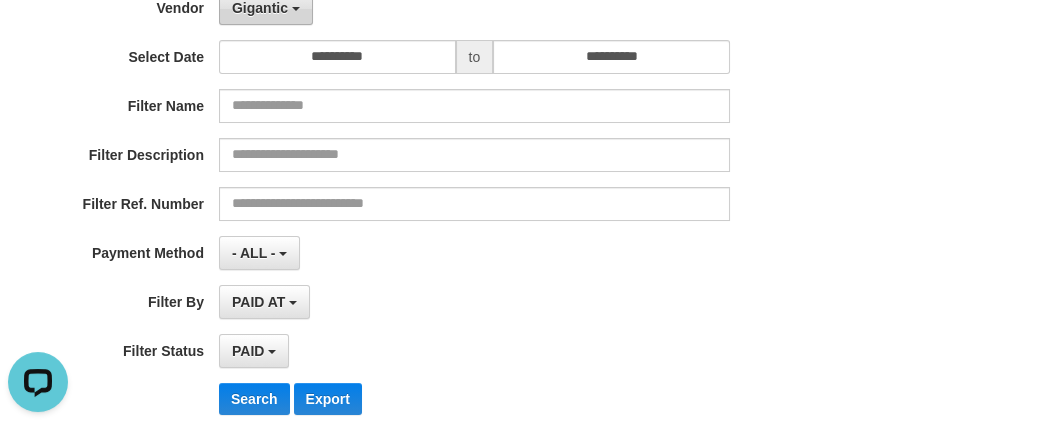 scroll, scrollTop: 0, scrollLeft: 0, axis: both 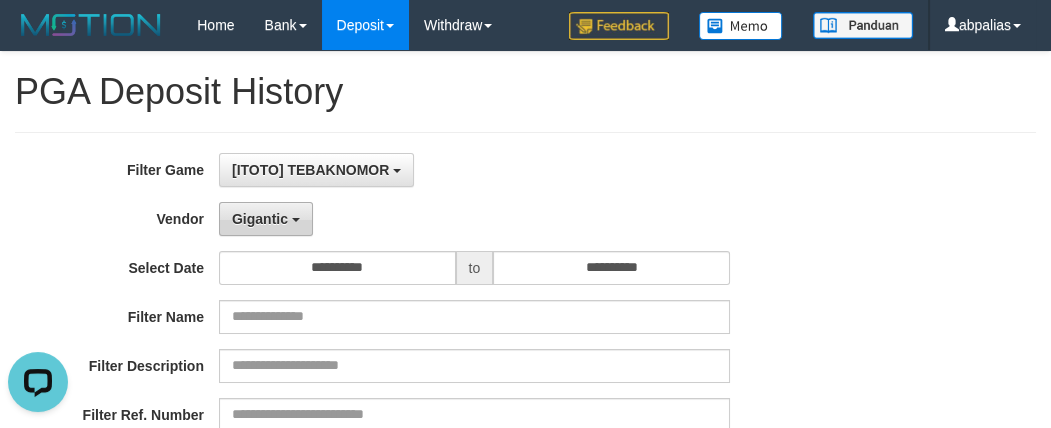 click on "Gigantic" at bounding box center (260, 219) 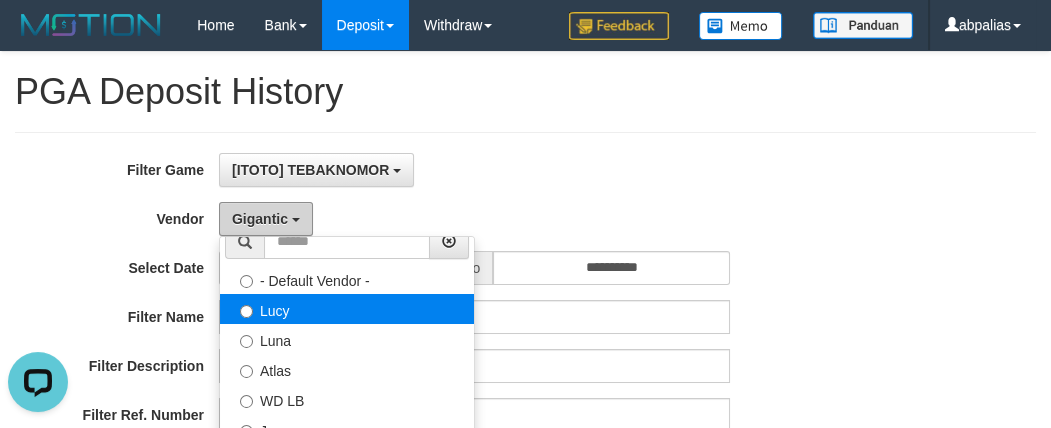 scroll, scrollTop: 0, scrollLeft: 0, axis: both 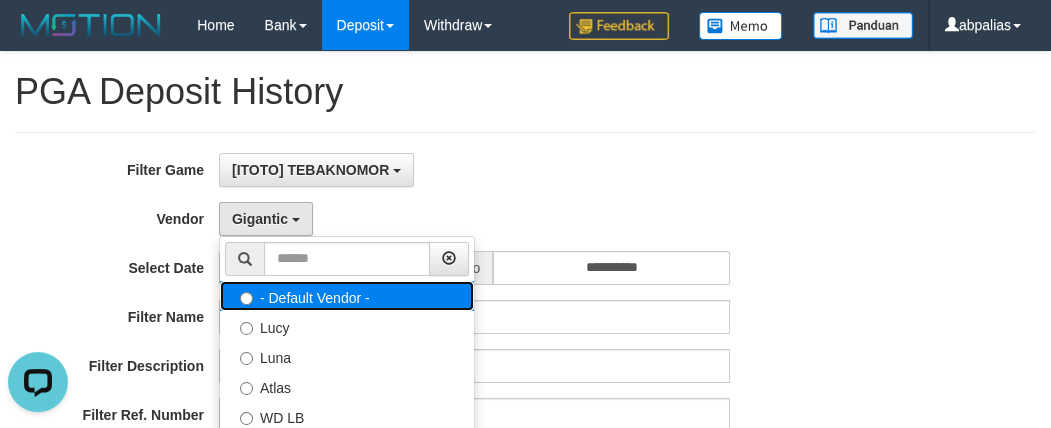 click on "- Default Vendor -" at bounding box center [347, 296] 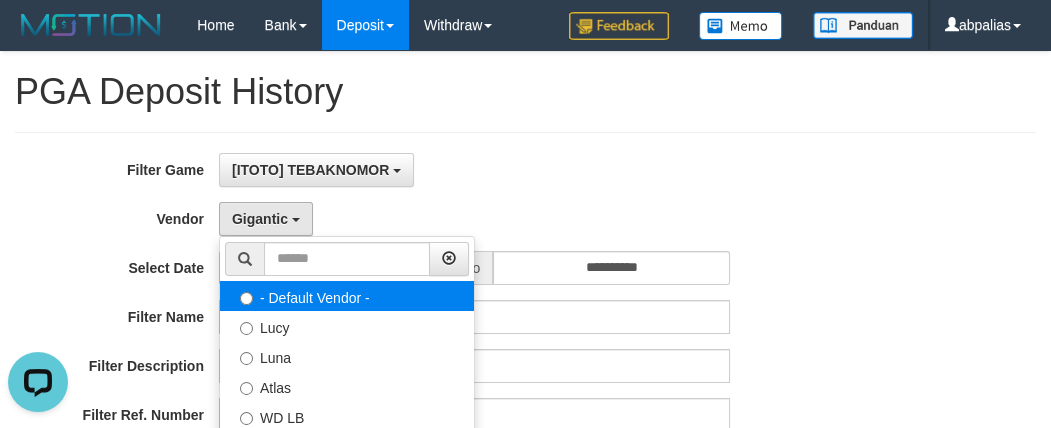 select 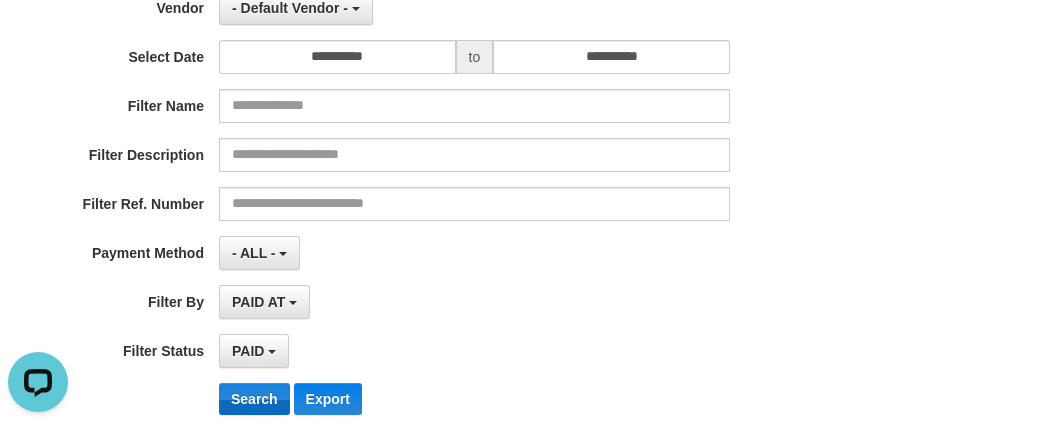 scroll, scrollTop: 363, scrollLeft: 0, axis: vertical 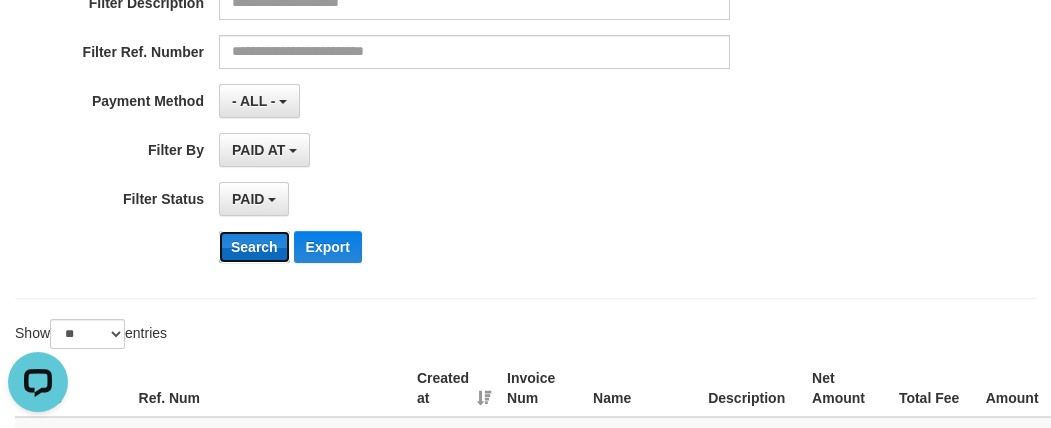 click on "Search" at bounding box center (254, 247) 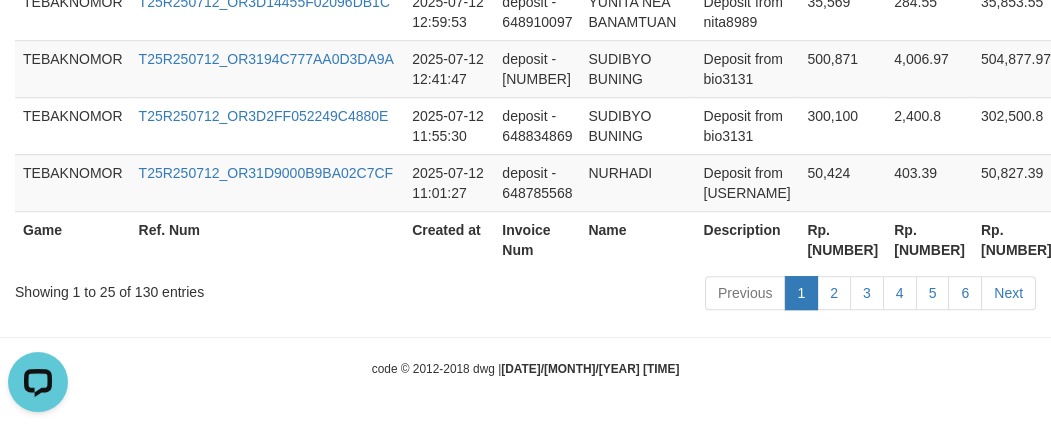 scroll, scrollTop: 2070, scrollLeft: 0, axis: vertical 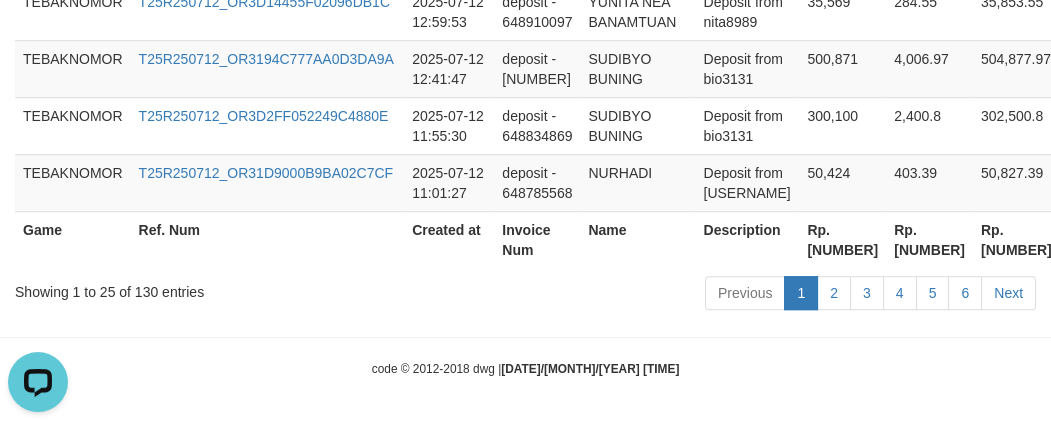 click on "Rp. [NUMBER]" at bounding box center [842, 239] 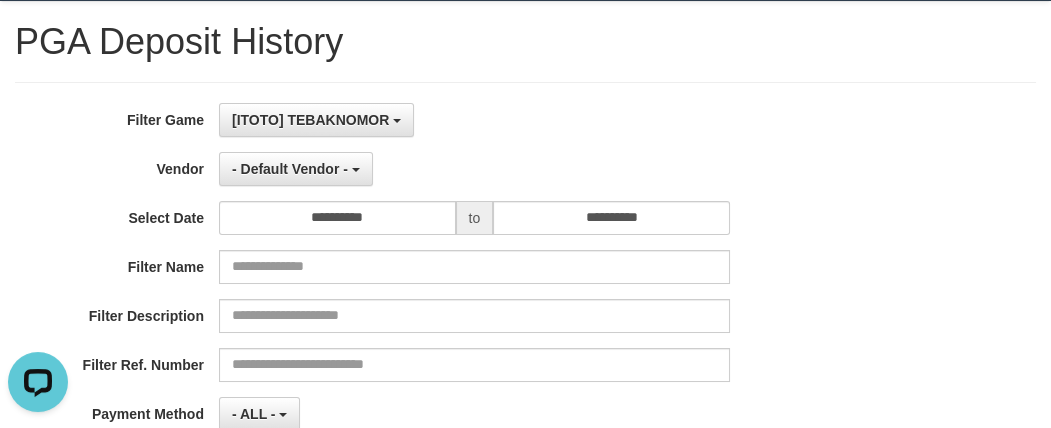 scroll, scrollTop: 0, scrollLeft: 0, axis: both 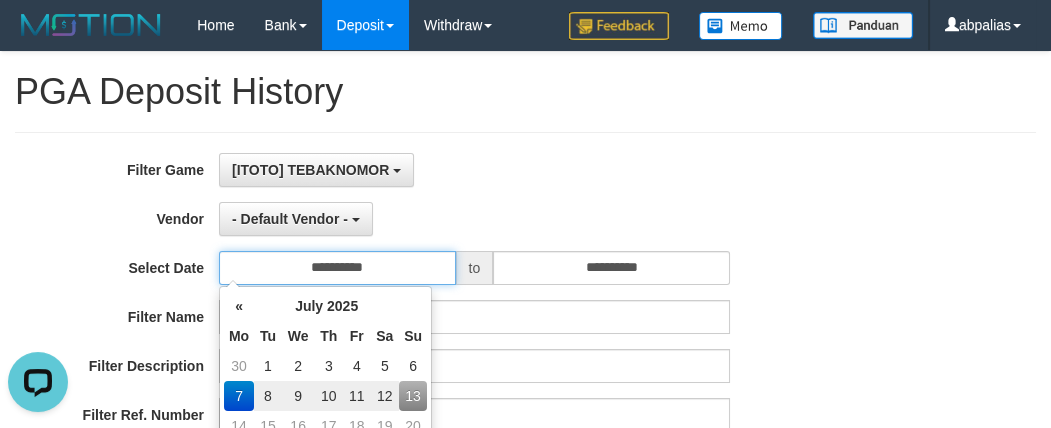 click on "**********" at bounding box center (337, 268) 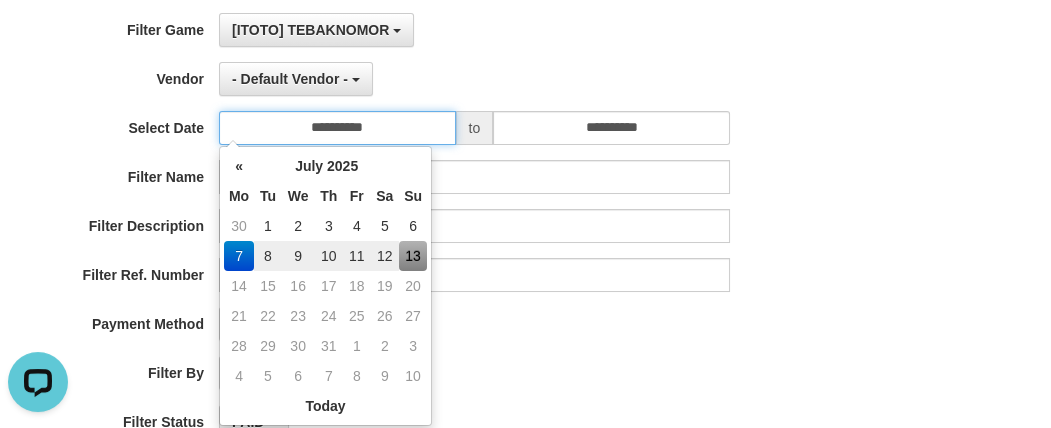 scroll, scrollTop: 90, scrollLeft: 0, axis: vertical 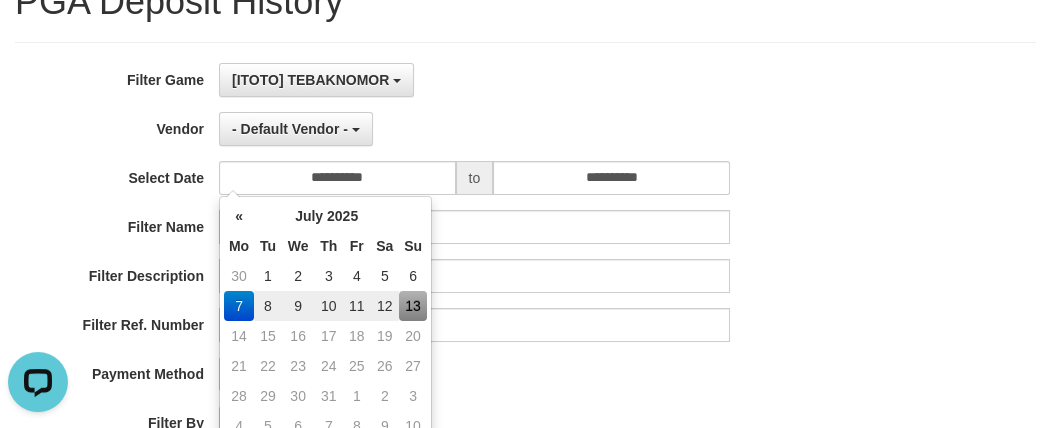 click on "13" at bounding box center (413, 306) 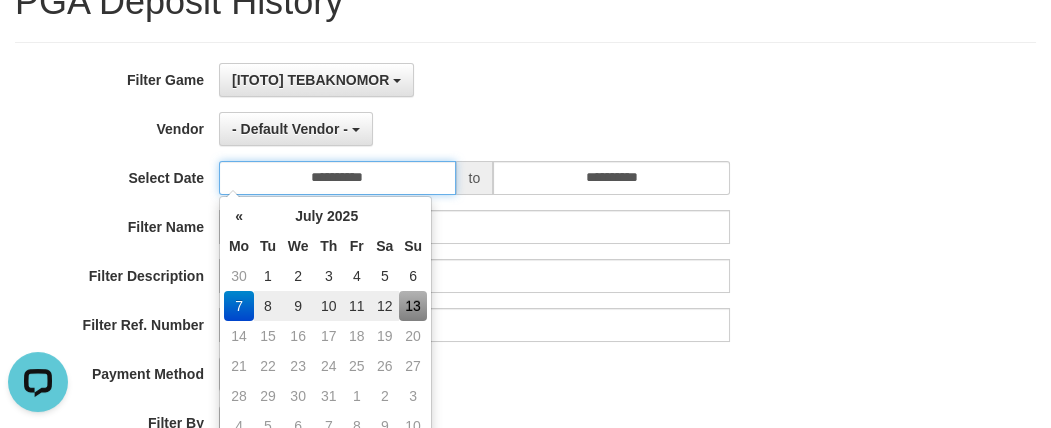 type on "**********" 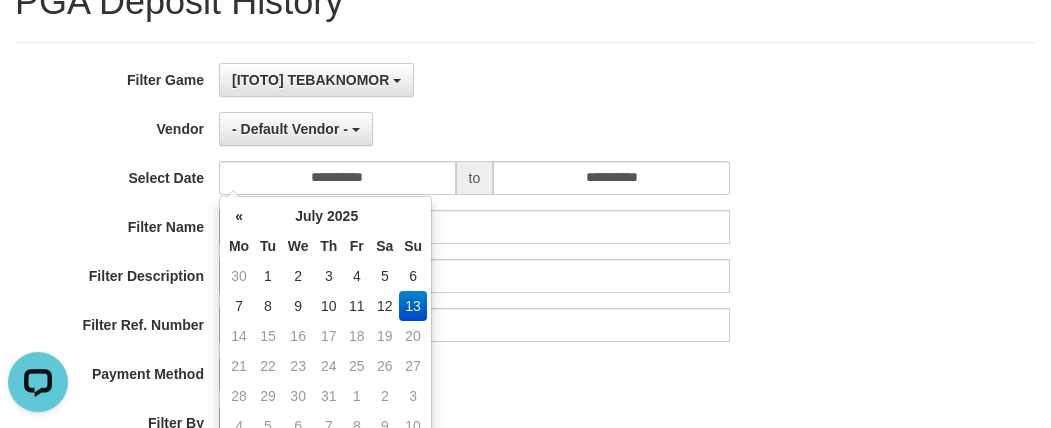 click on "[ITOTO] TEBAKNOMOR
SELECT GAME
[ITOTO] TEBAKNOMOR" at bounding box center (474, 80) 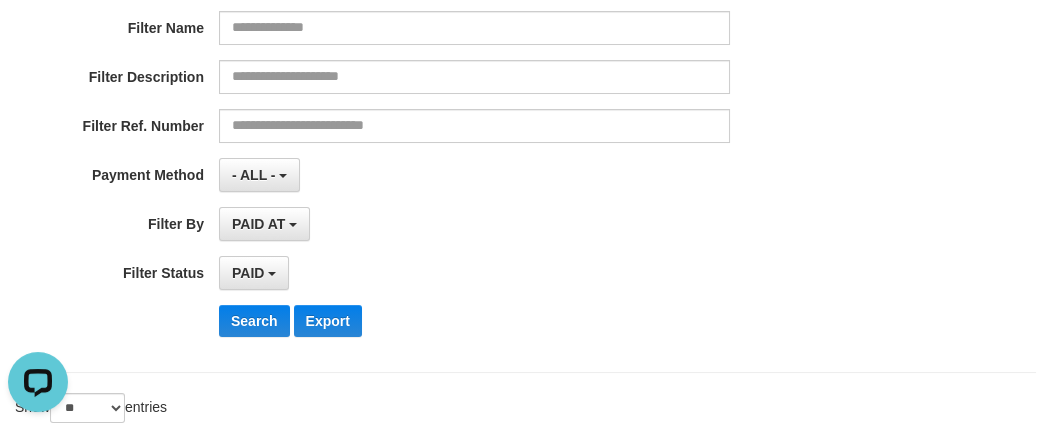 scroll, scrollTop: 454, scrollLeft: 0, axis: vertical 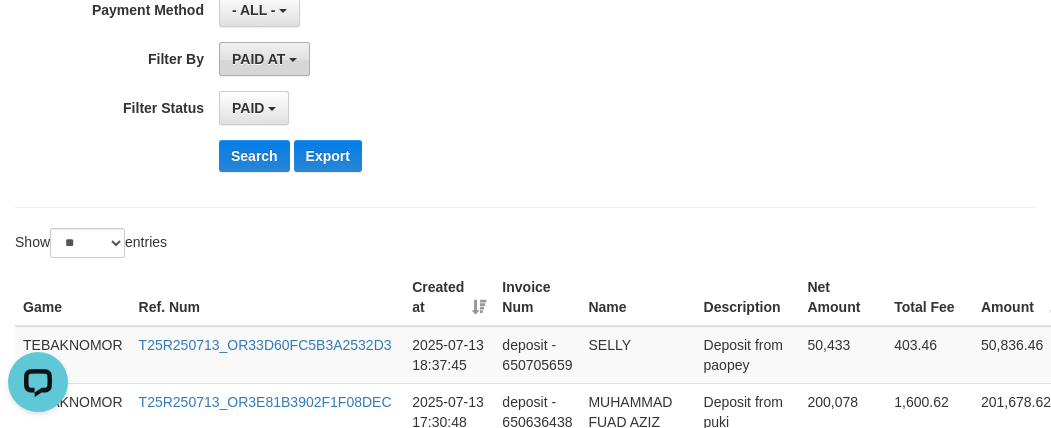 click on "PAID AT" at bounding box center (258, 59) 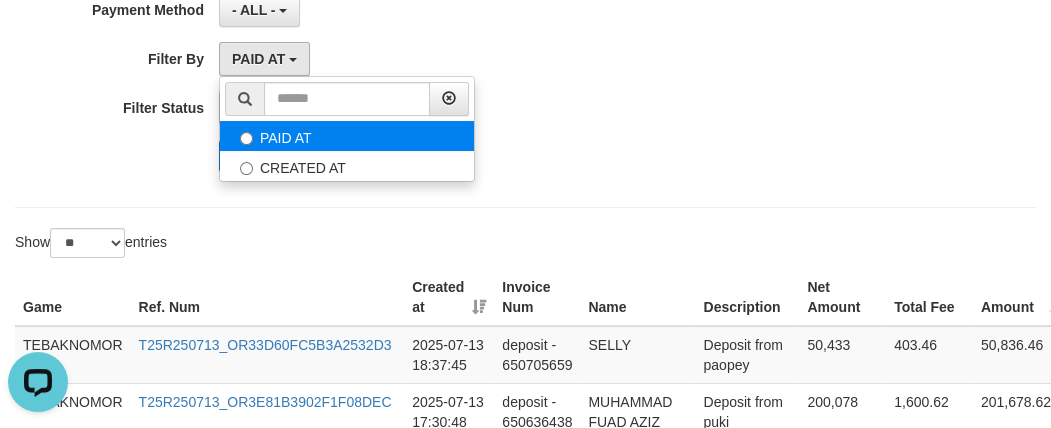 click on "PAID AT" at bounding box center [347, 136] 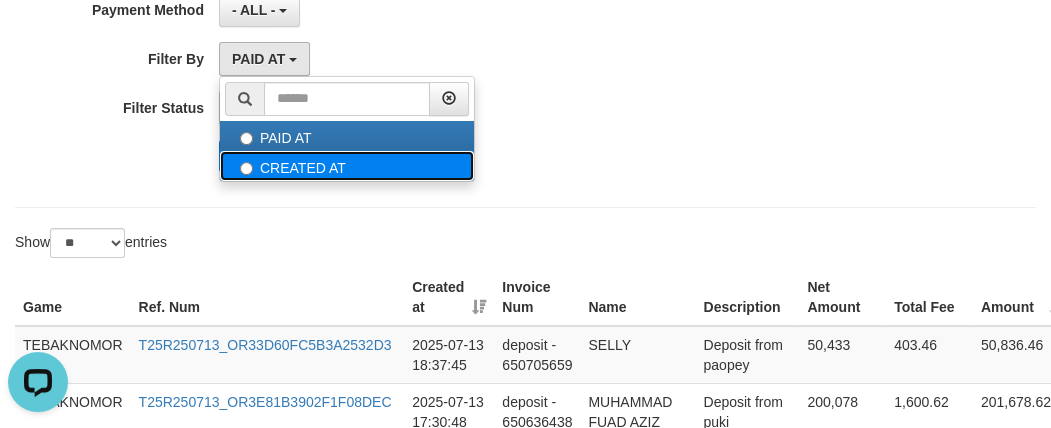 click on "CREATED AT" at bounding box center [347, 166] 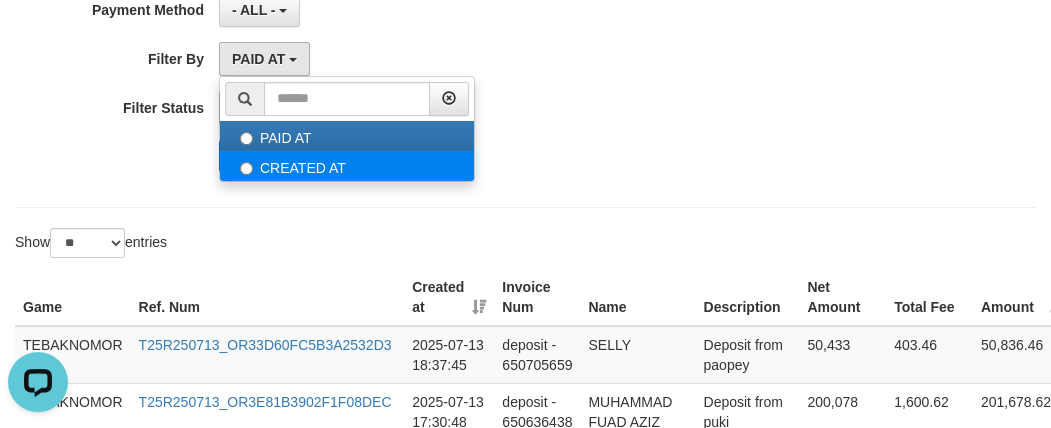 select on "*" 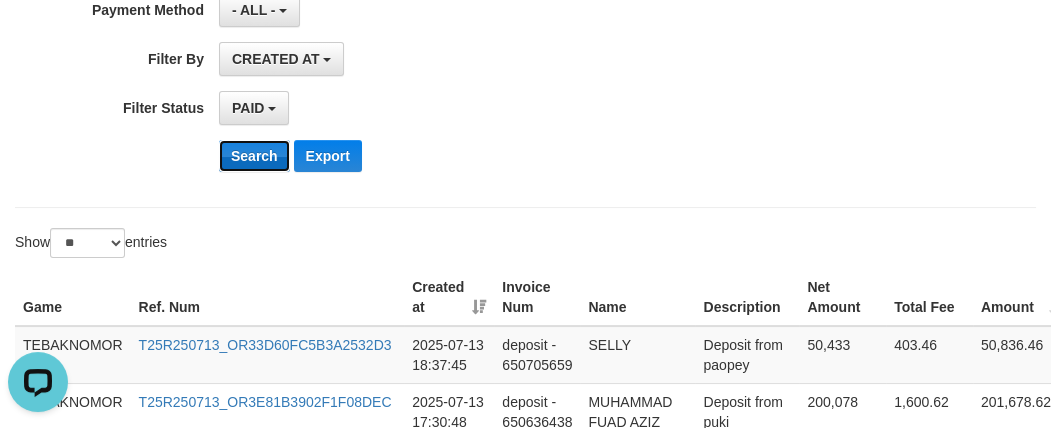 click on "Search" at bounding box center (254, 156) 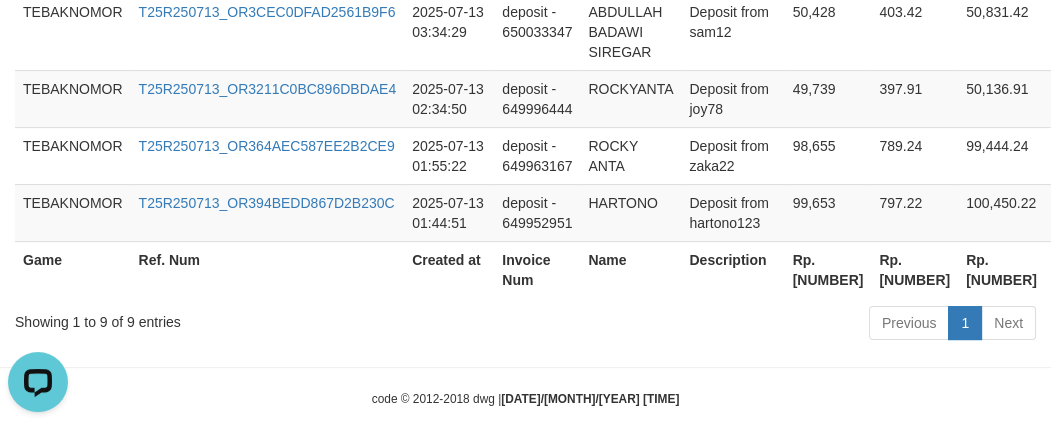 scroll, scrollTop: 1219, scrollLeft: 0, axis: vertical 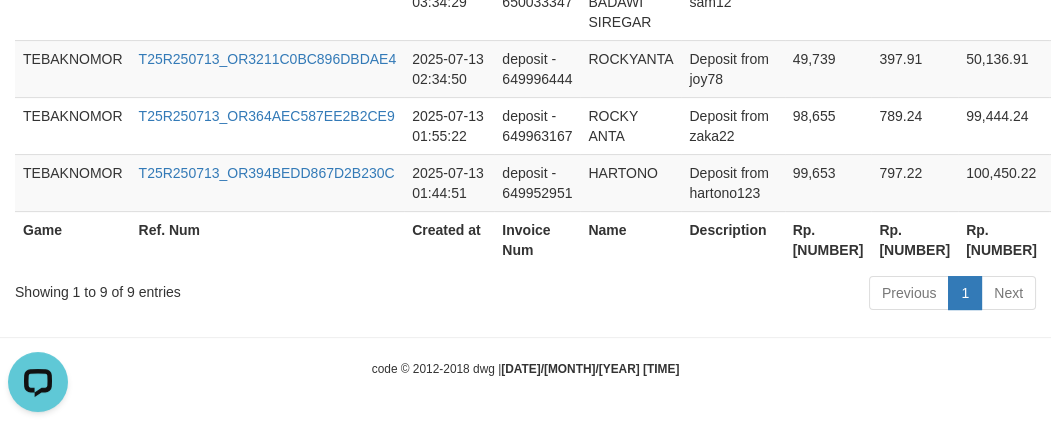 click on "Rp. [NUMBER]" at bounding box center (828, 239) 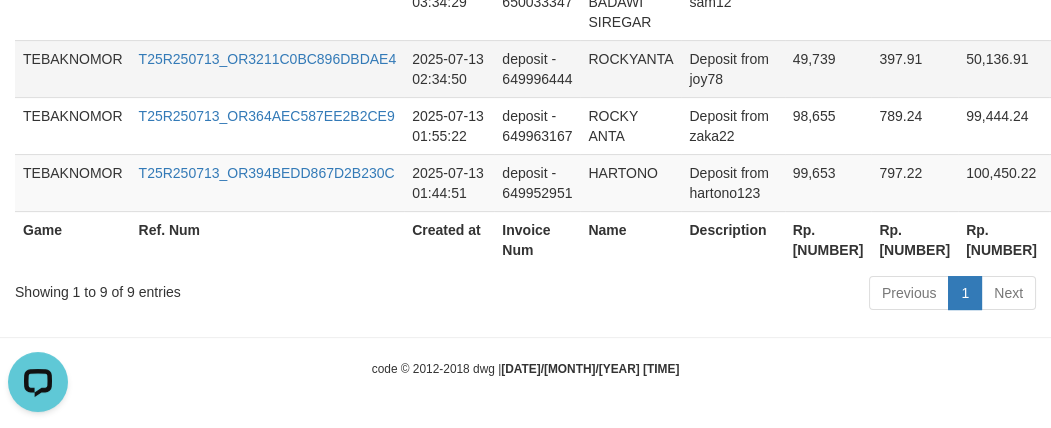 drag, startPoint x: 812, startPoint y: 250, endPoint x: 173, endPoint y: 27, distance: 676.7939 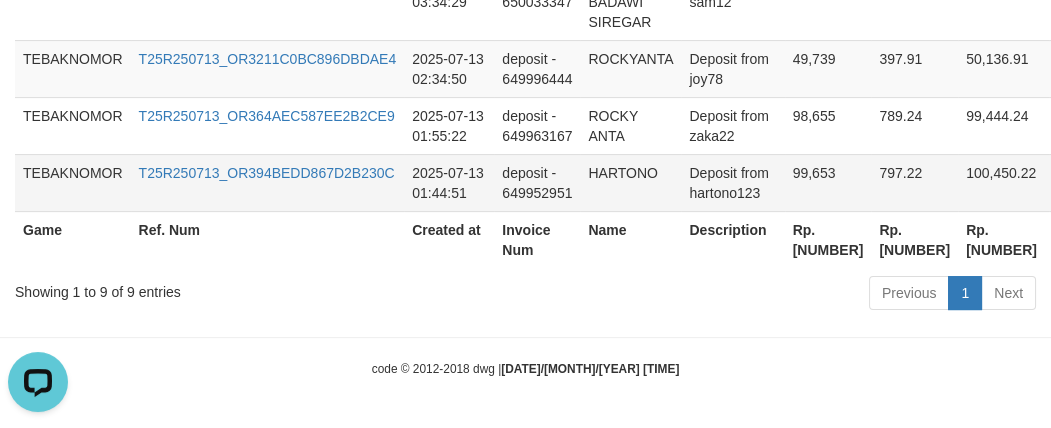click on "2025-07-13 01:44:51" at bounding box center [449, 182] 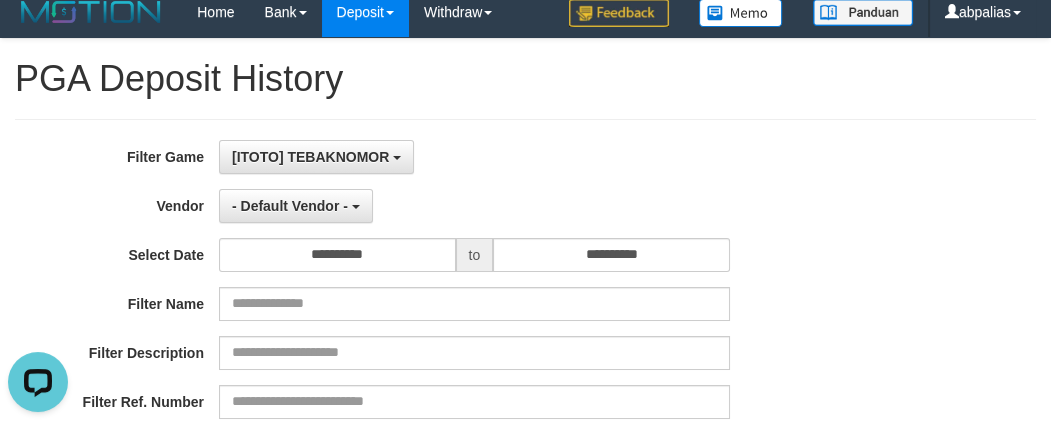 scroll, scrollTop: 0, scrollLeft: 0, axis: both 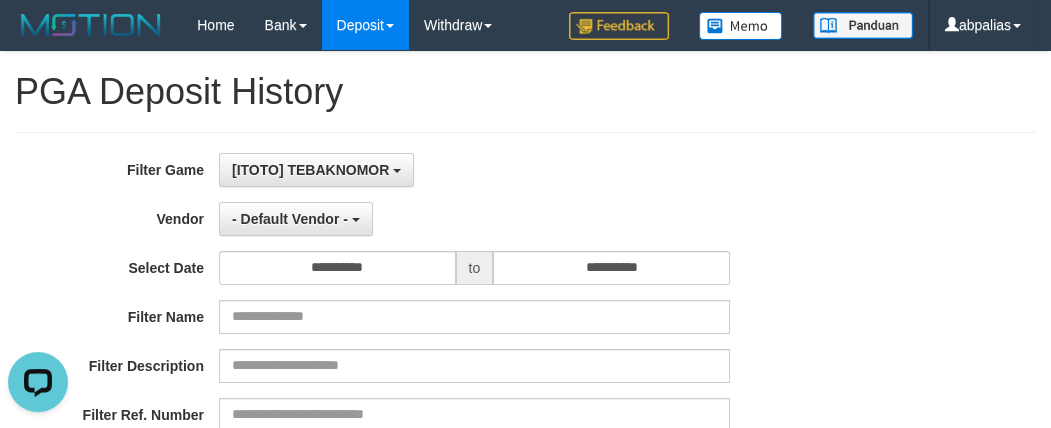 click on "**********" at bounding box center (438, 397) 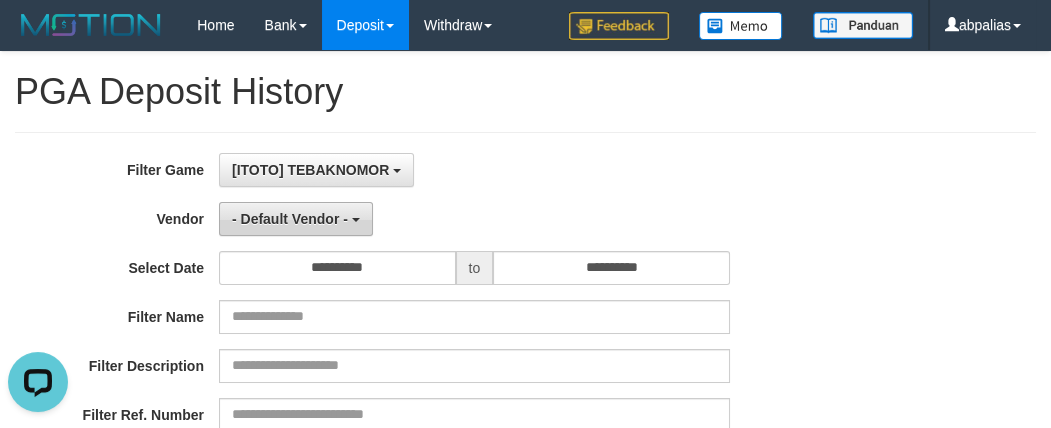 click on "- Default Vendor -" at bounding box center (290, 219) 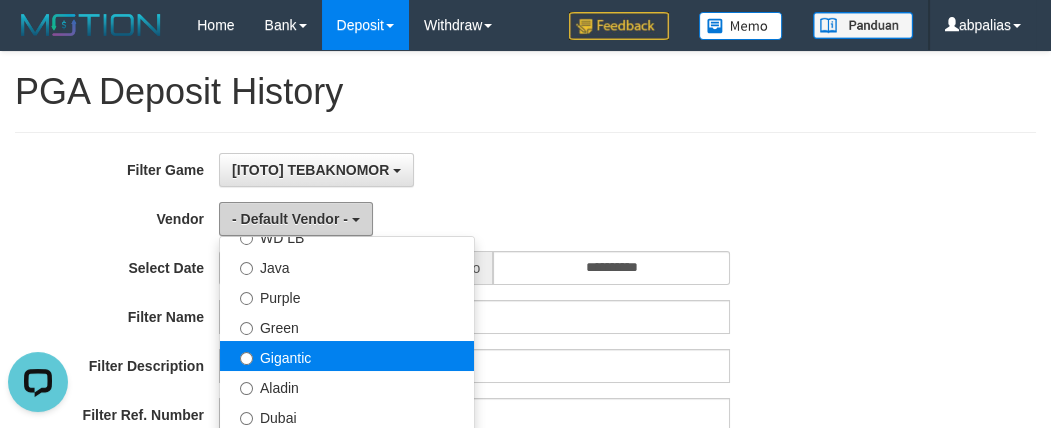 scroll, scrollTop: 181, scrollLeft: 0, axis: vertical 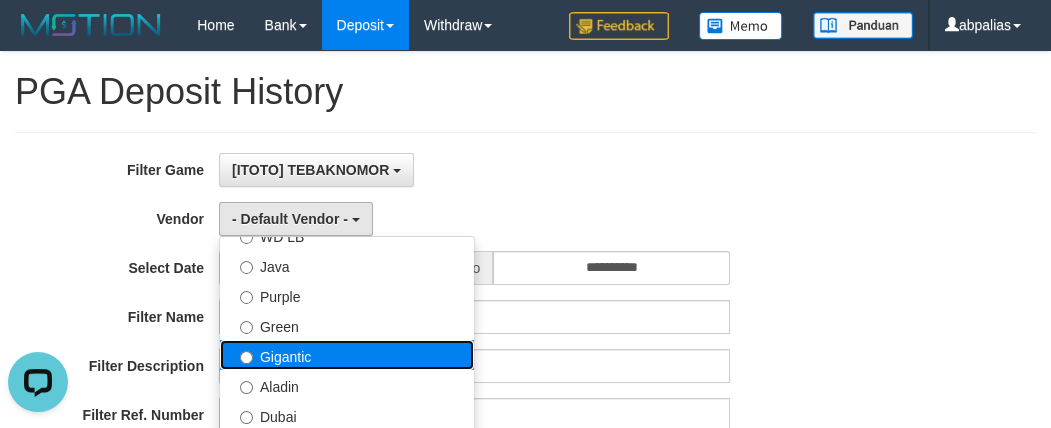 click on "Gigantic" at bounding box center [347, 355] 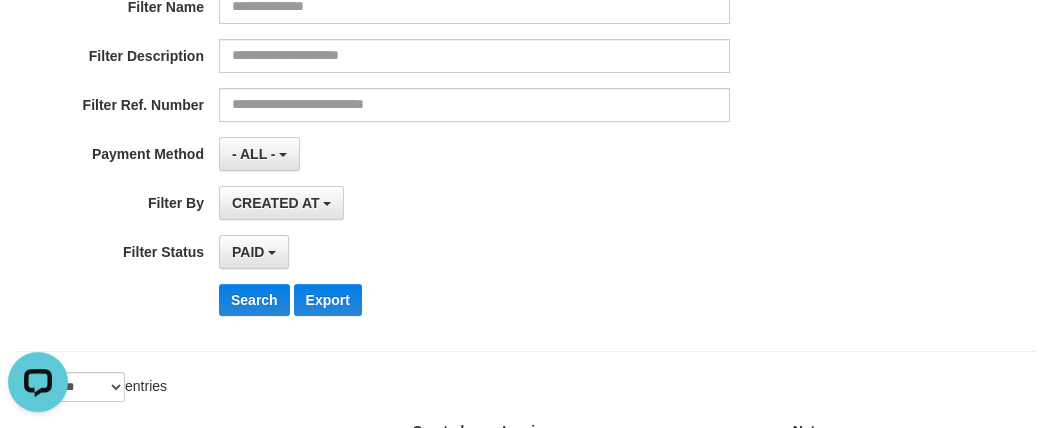 scroll, scrollTop: 545, scrollLeft: 0, axis: vertical 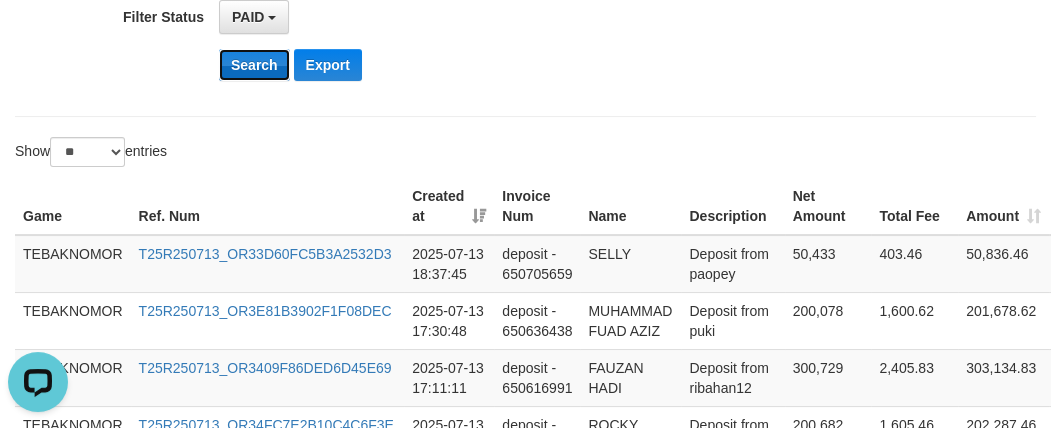 click on "Search" at bounding box center [254, 65] 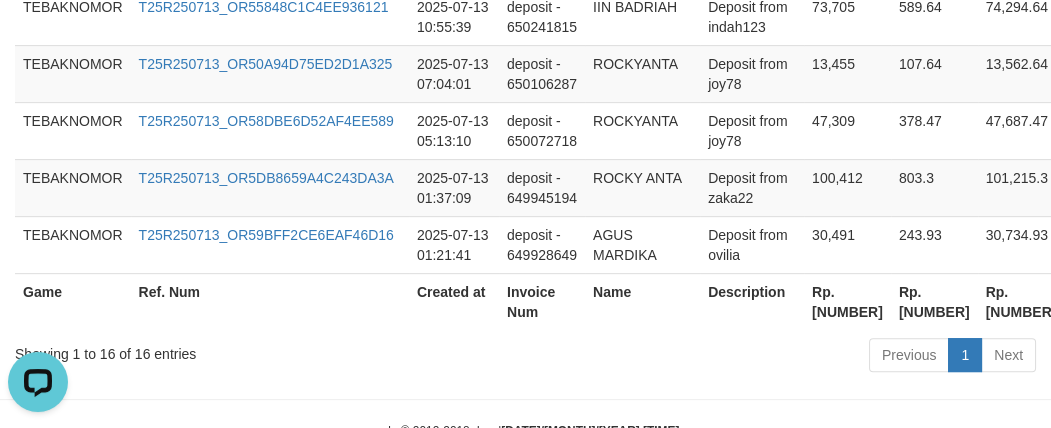 scroll, scrollTop: 1518, scrollLeft: 0, axis: vertical 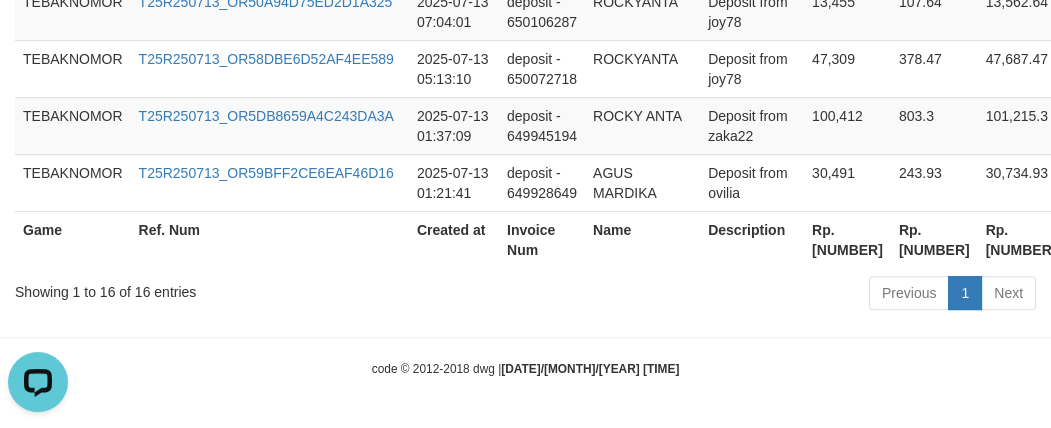 click on "Rp. [NUMBER]" at bounding box center [847, 239] 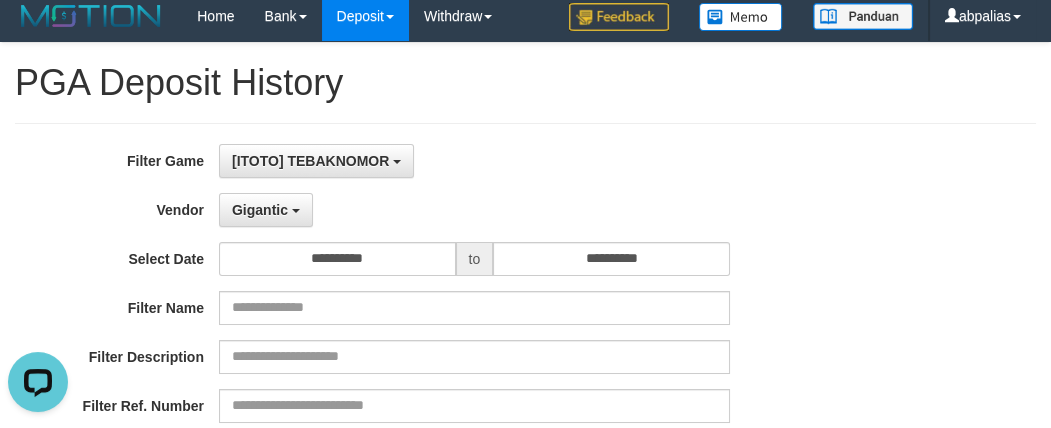 scroll, scrollTop: 0, scrollLeft: 0, axis: both 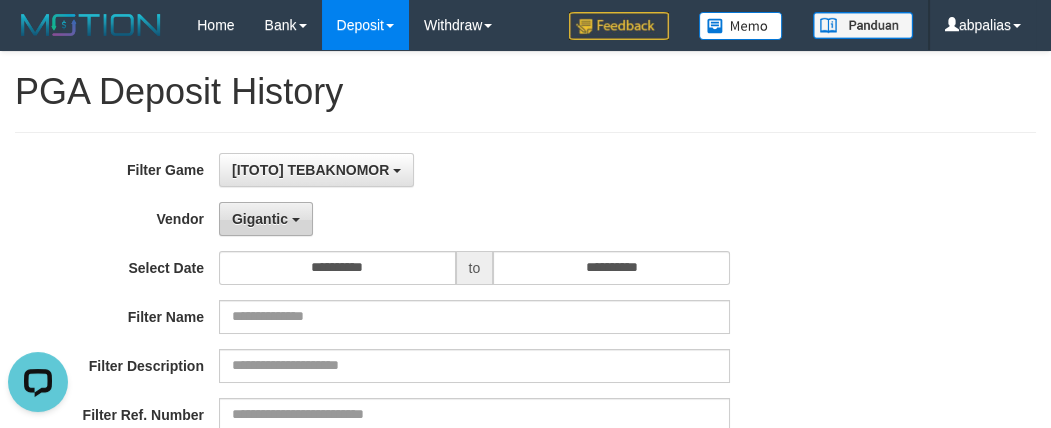 click on "Gigantic" at bounding box center [260, 219] 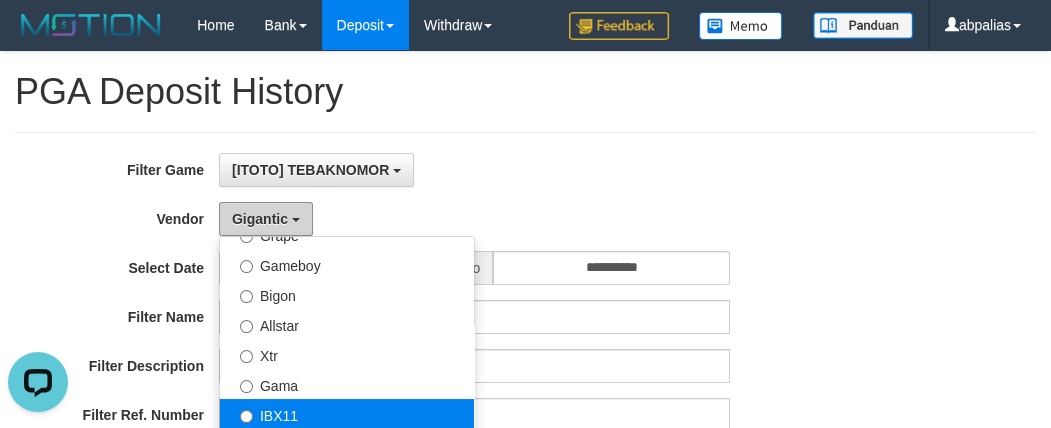 scroll, scrollTop: 454, scrollLeft: 0, axis: vertical 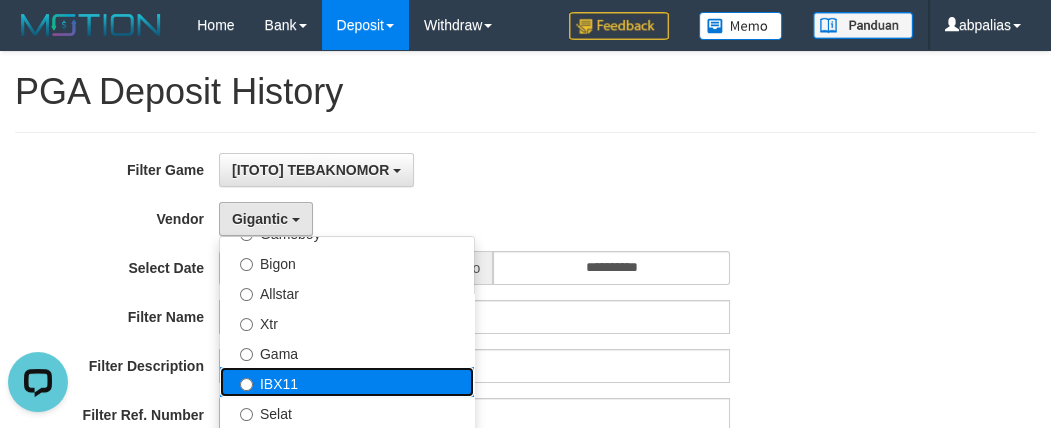 click on "IBX11" at bounding box center [347, 382] 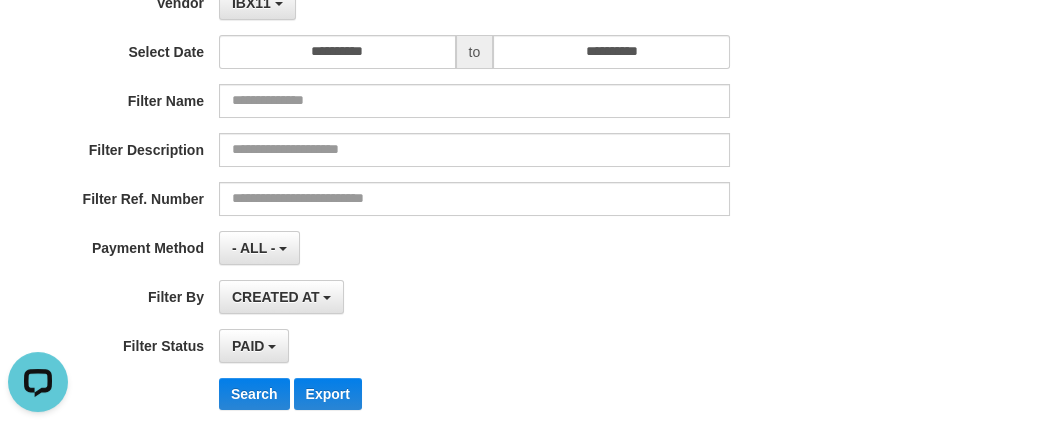 scroll, scrollTop: 363, scrollLeft: 0, axis: vertical 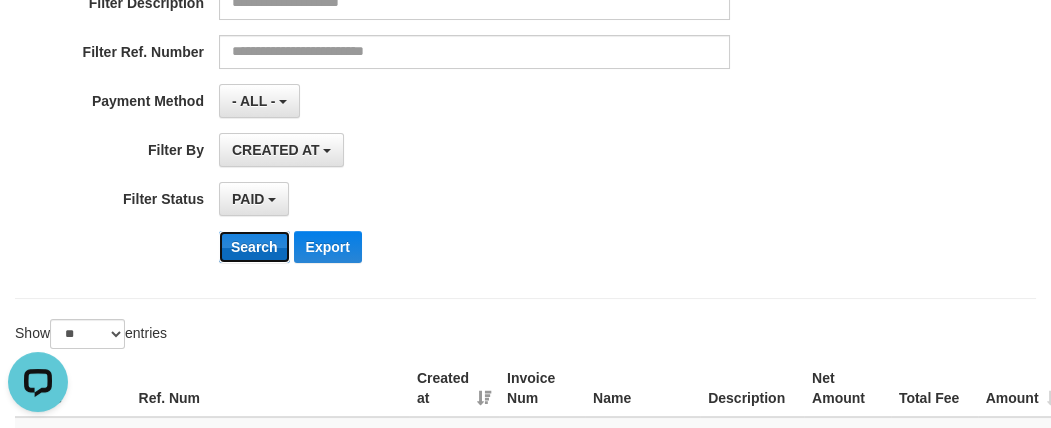 click on "Search" at bounding box center [254, 247] 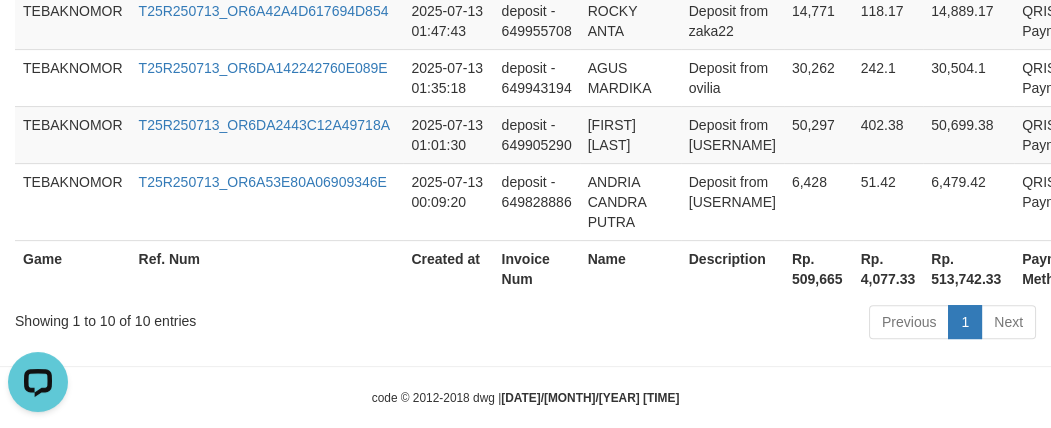 scroll, scrollTop: 1256, scrollLeft: 0, axis: vertical 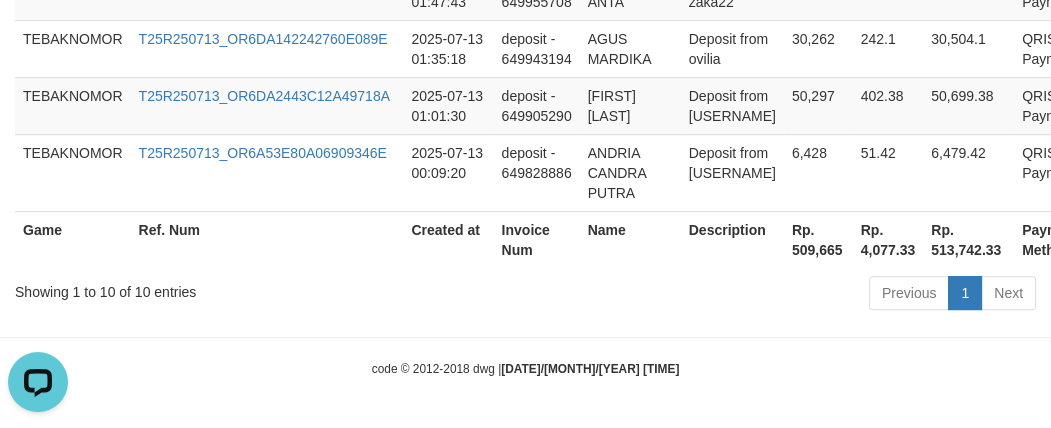 click on "Rp. 509,665" at bounding box center (818, 239) 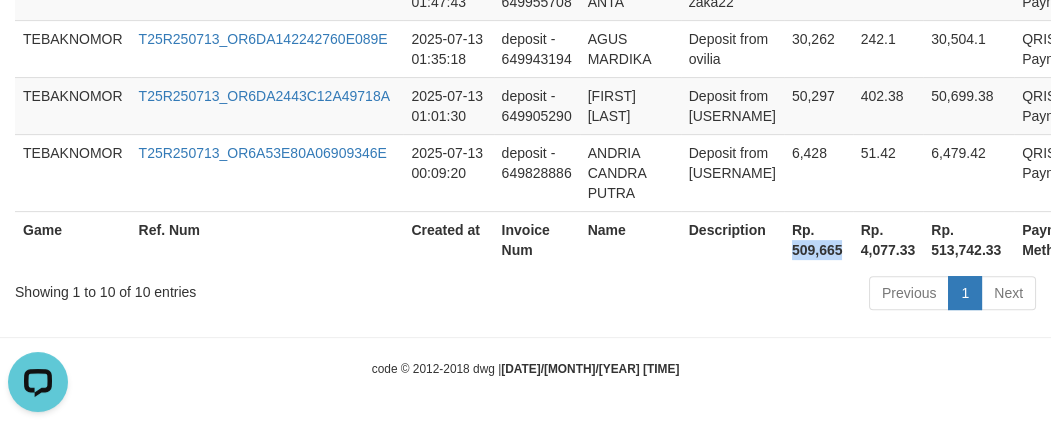 click on "Rp. 509,665" at bounding box center [818, 239] 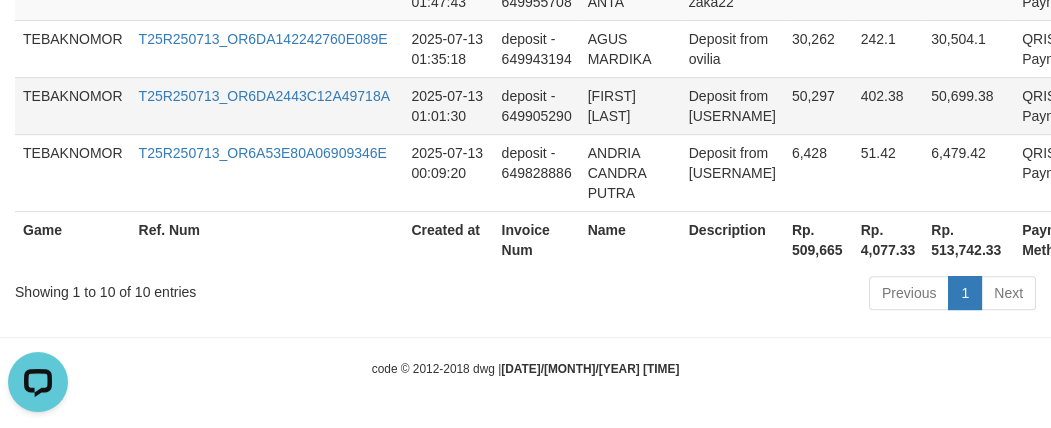 click on "2025-07-13 01:01:30" at bounding box center [448, 105] 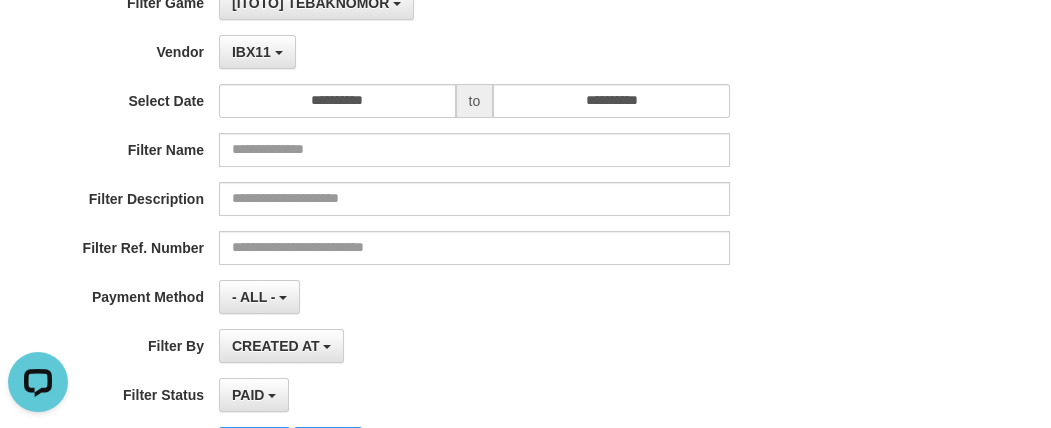 scroll, scrollTop: 0, scrollLeft: 0, axis: both 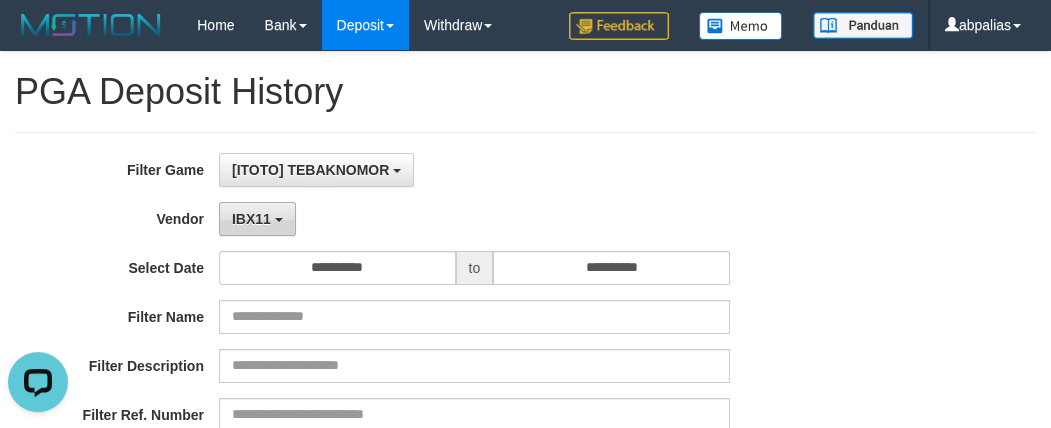 click on "IBX11" at bounding box center (251, 219) 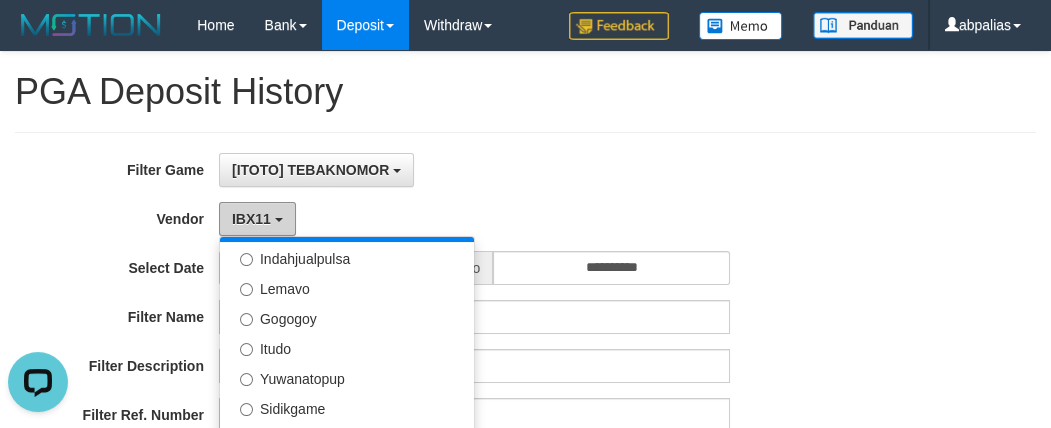 scroll, scrollTop: 685, scrollLeft: 0, axis: vertical 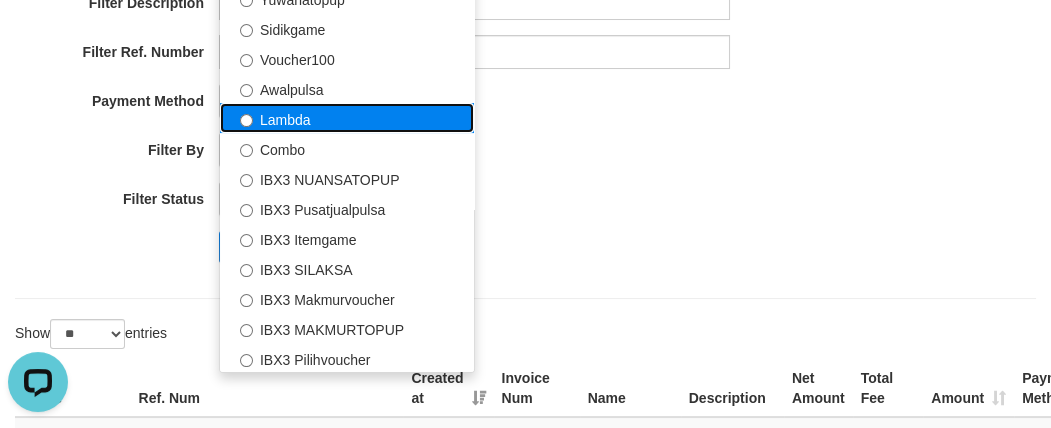 click on "Lambda" at bounding box center [347, 118] 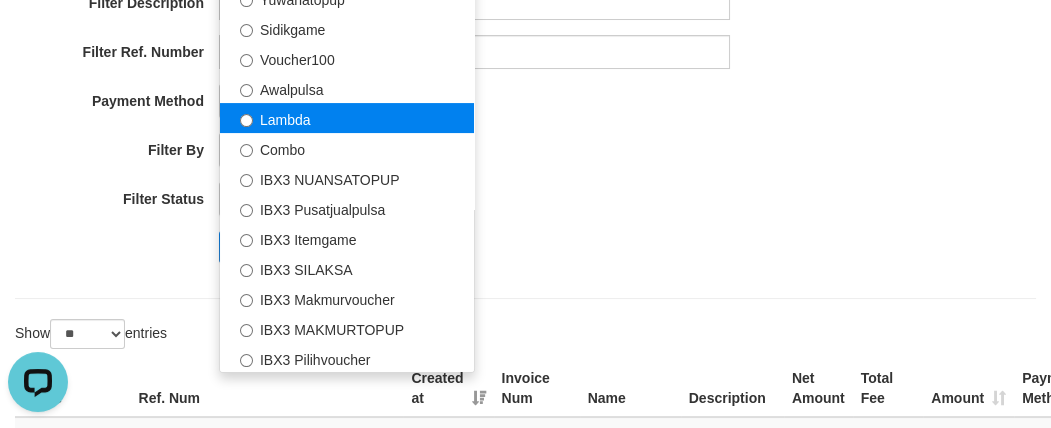 select on "**********" 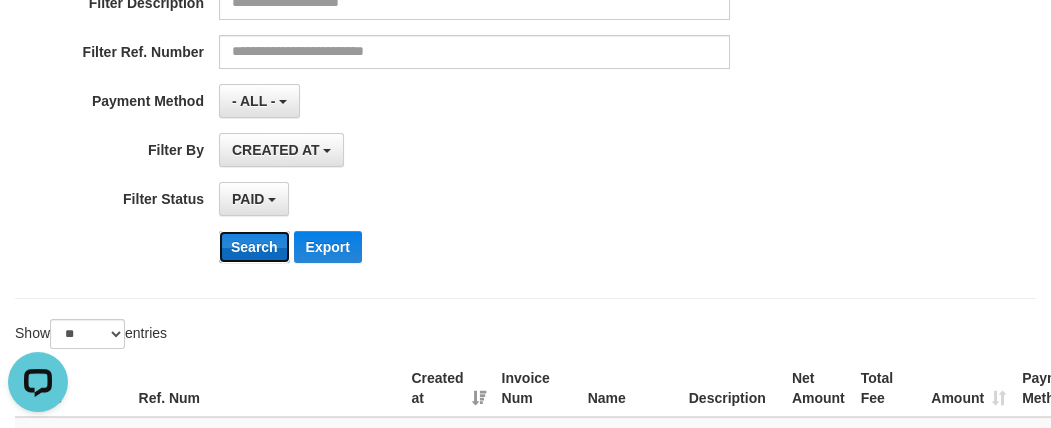 click on "Search" at bounding box center [254, 247] 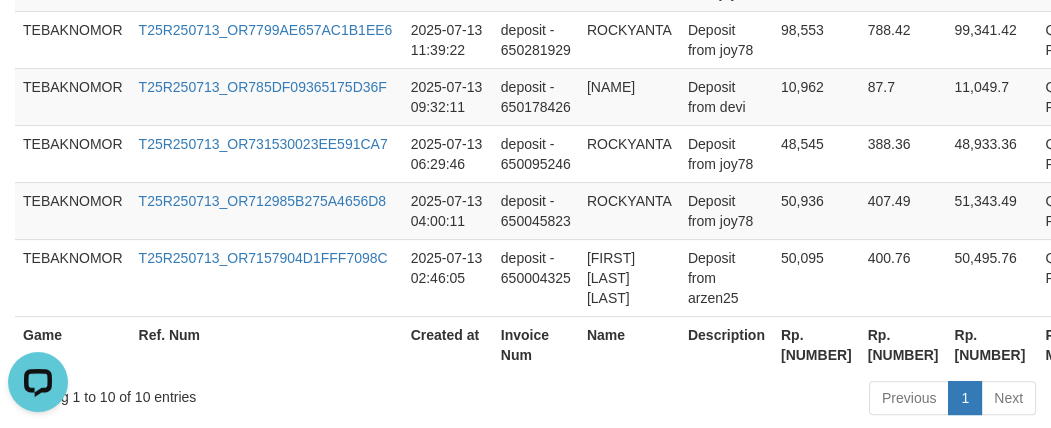 scroll, scrollTop: 1236, scrollLeft: 0, axis: vertical 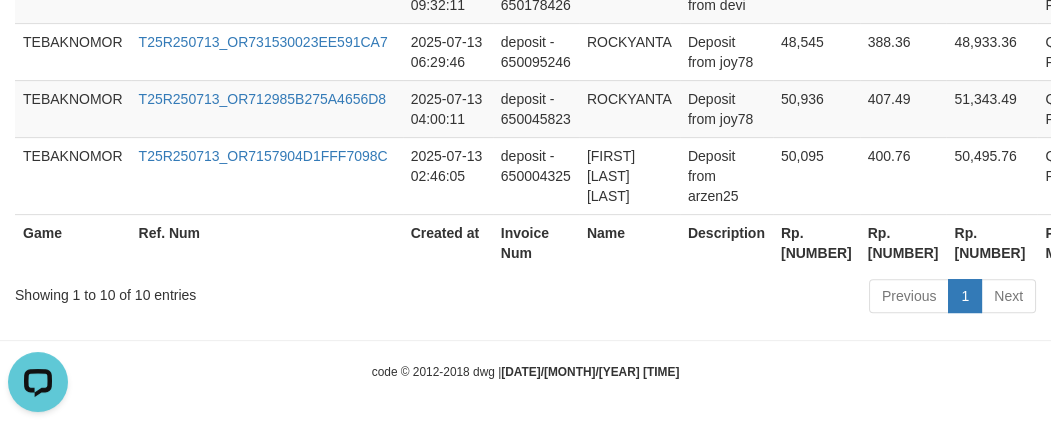 click on "Rp. [NUMBER]" at bounding box center (816, 242) 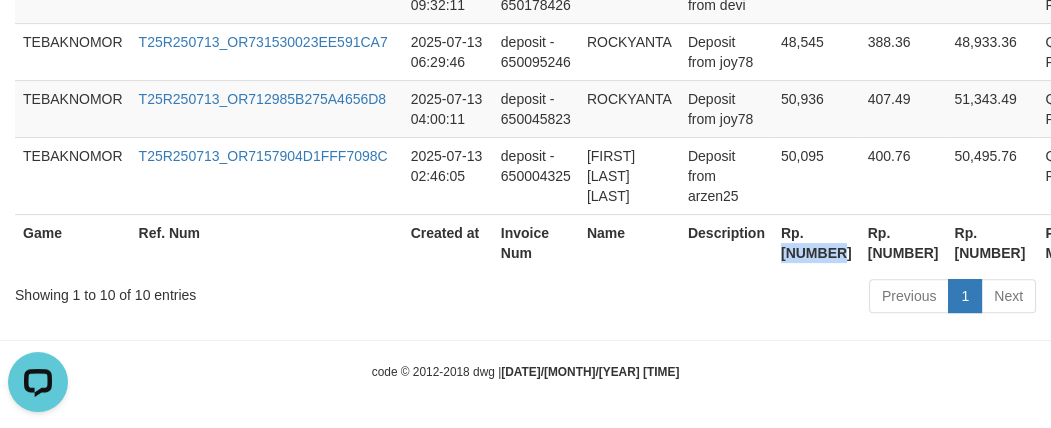 click on "Rp. [NUMBER]" at bounding box center (816, 242) 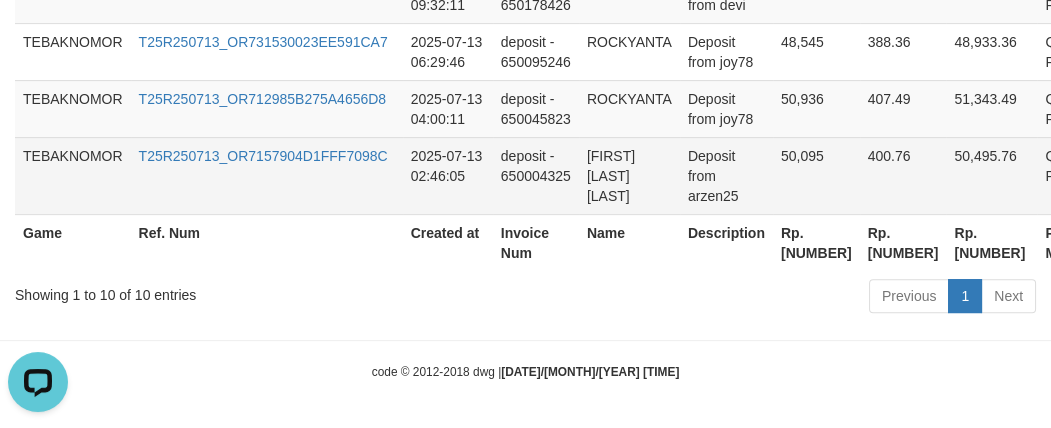 drag, startPoint x: 604, startPoint y: 190, endPoint x: 596, endPoint y: 207, distance: 18.788294 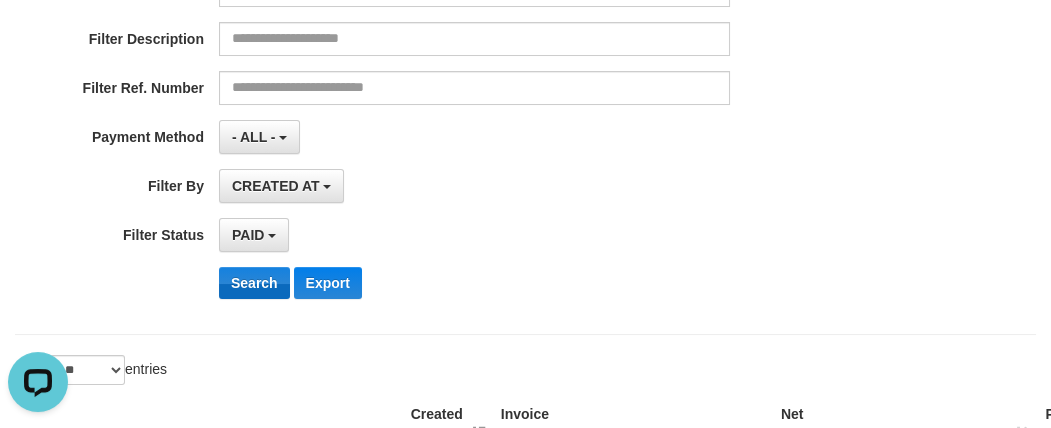 scroll, scrollTop: 418, scrollLeft: 0, axis: vertical 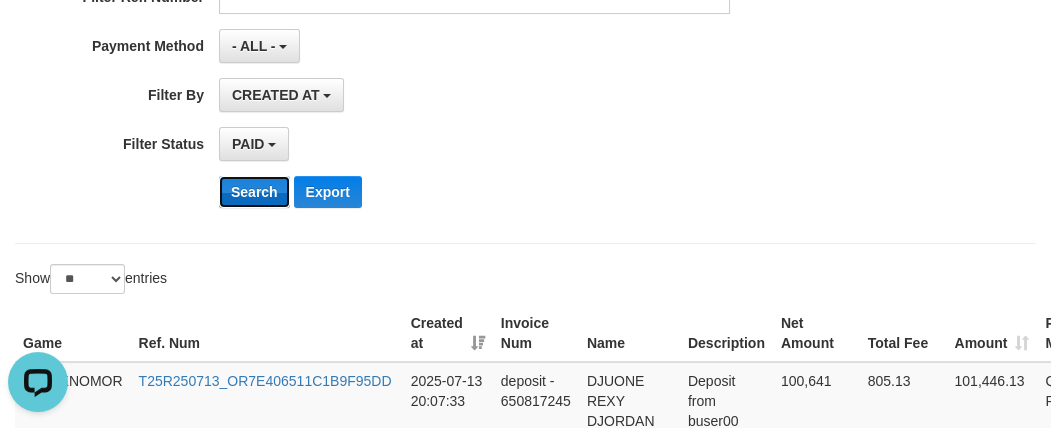 click on "Search" at bounding box center [254, 192] 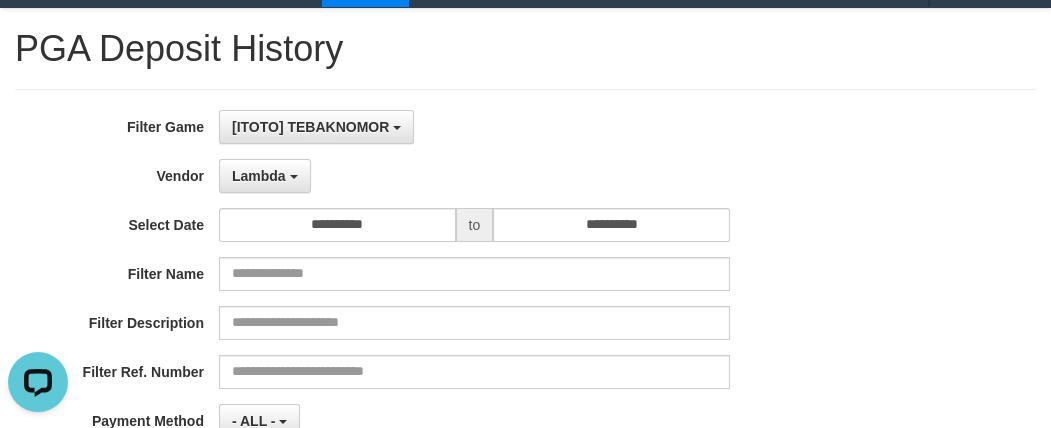 scroll, scrollTop: 0, scrollLeft: 0, axis: both 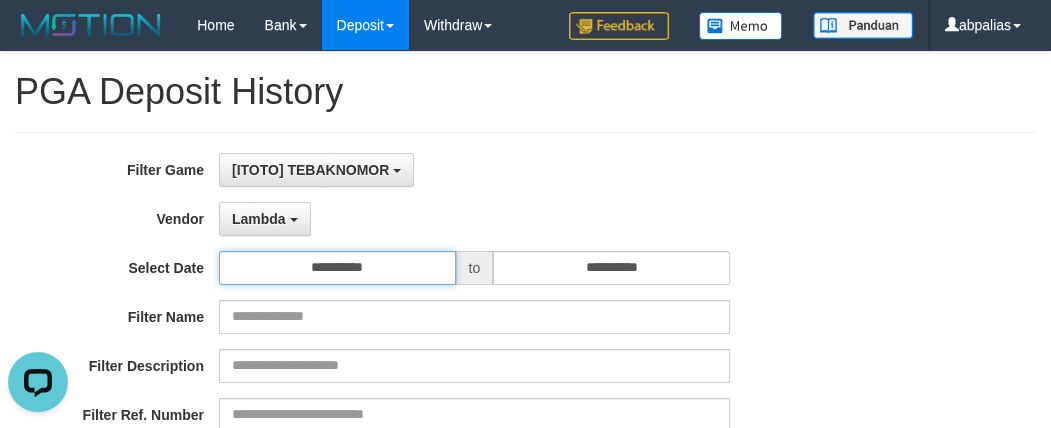click on "**********" at bounding box center [337, 268] 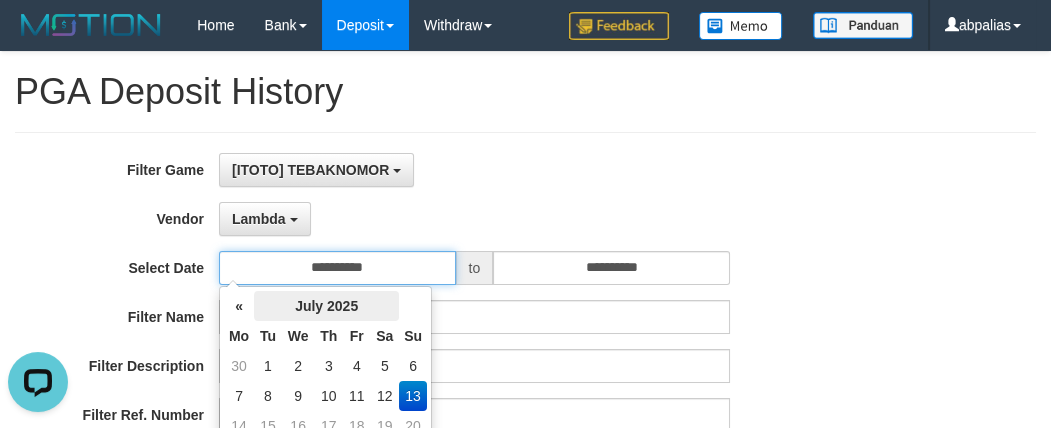 scroll, scrollTop: 90, scrollLeft: 0, axis: vertical 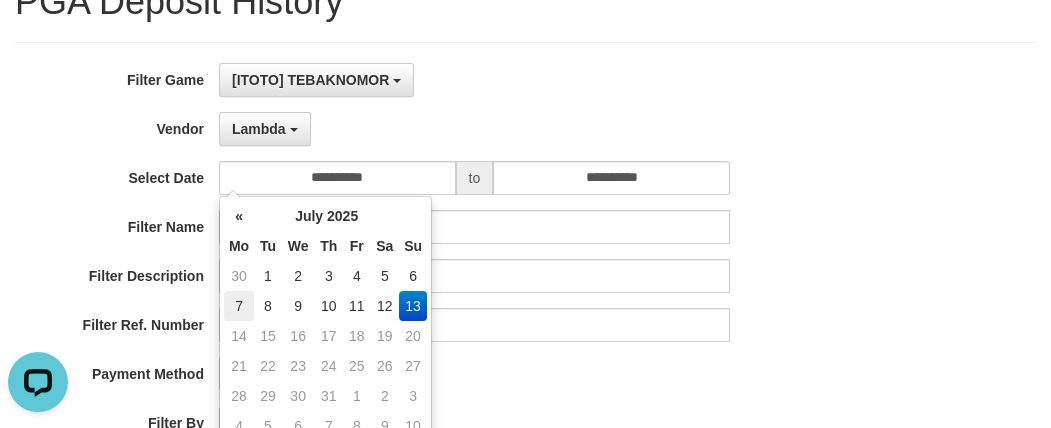 click on "7" at bounding box center [239, 306] 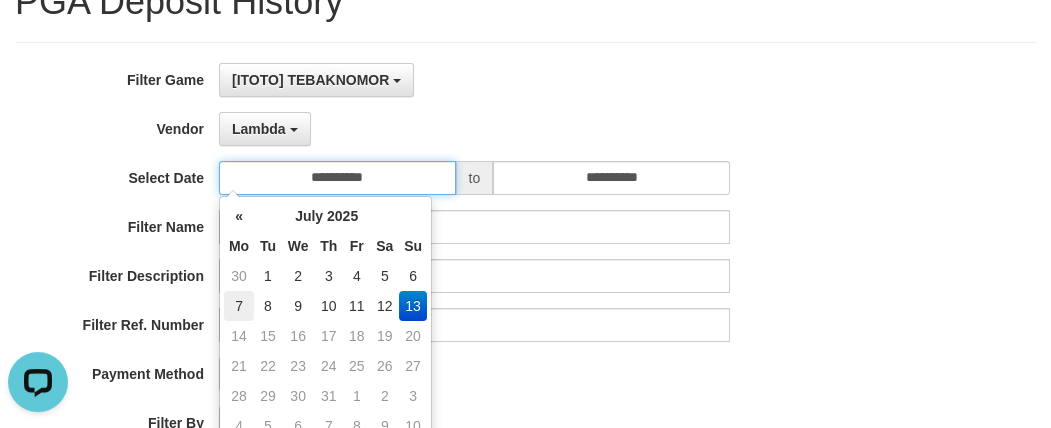 type on "**********" 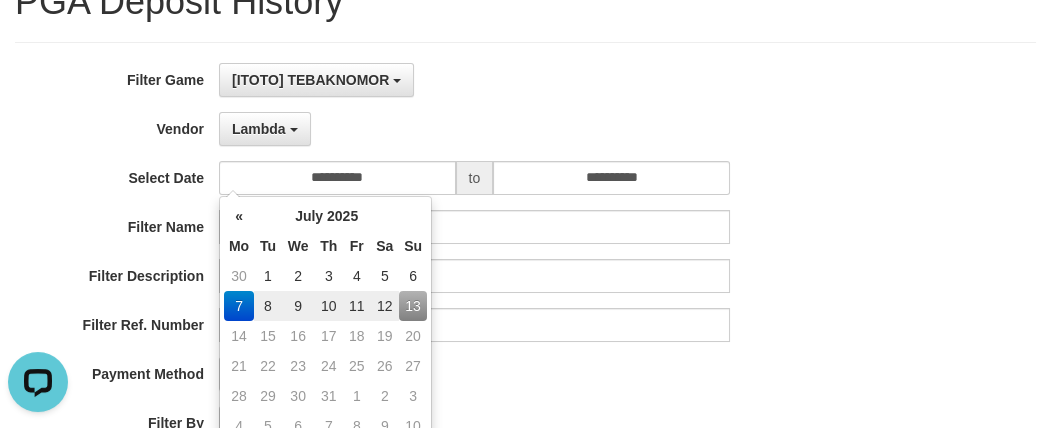 click on "[BRAND] - Default Vendor - [NAME] [NAME] [NAME] [NAME] [NAME] [NAME] [NAME] [NAME] [NAME] [NAME] [NAME] [NAME] [NAME] [NAME] [NAME] [NAME] [NAME] [NAME] [NAME] [NAME] [NAME] [NAME] [NAME] [NAME] [NAME] [NAME] [NAME] [NAME] [NAME] [NAME] [NAME] [NAME] [NAME] [NAME] [NAME]" at bounding box center (474, 129) 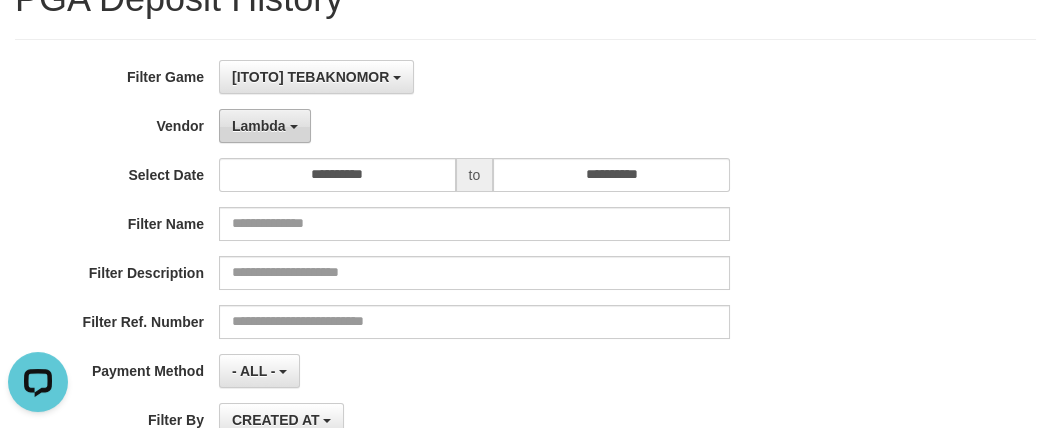 scroll, scrollTop: 90, scrollLeft: 0, axis: vertical 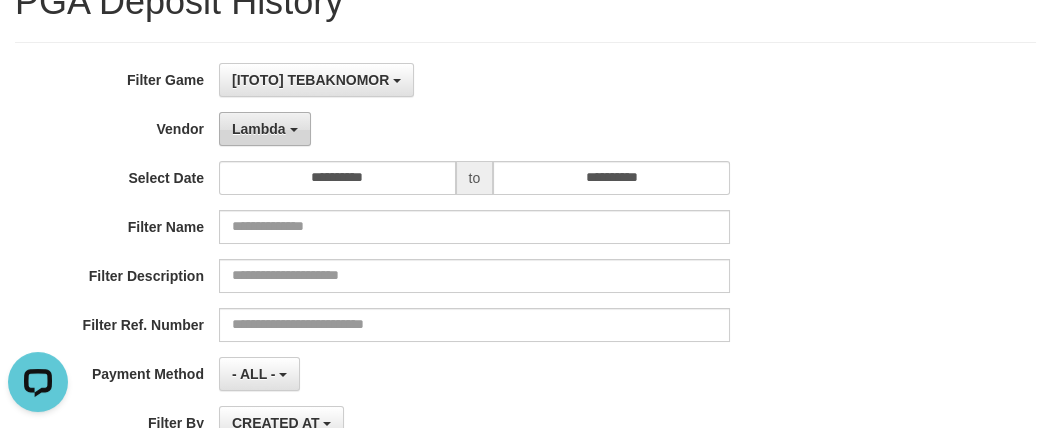 click on "Lambda" at bounding box center [259, 129] 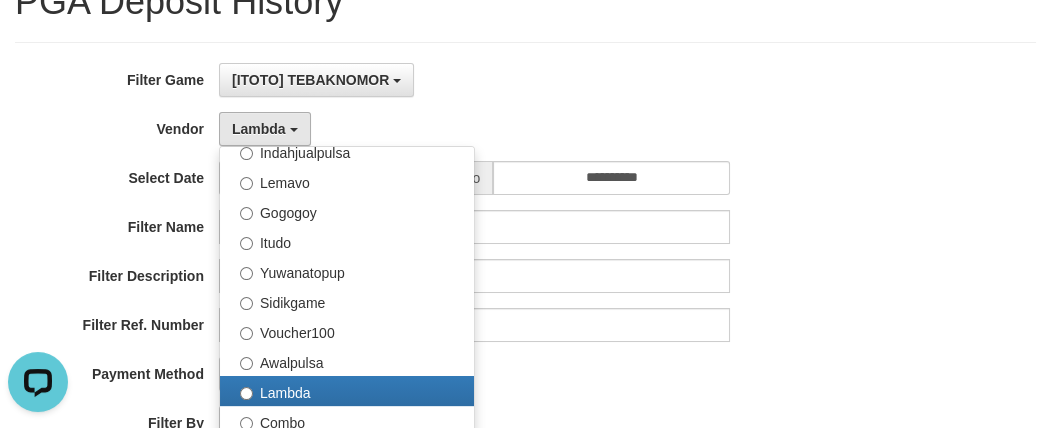 click on "[BRAND] - Default Vendor - [NAME] [NAME] [NAME] [NAME] [NAME] [NAME] [NAME] [NAME] [NAME] [NAME] [NAME] [NAME] [NAME] [NAME] [NAME] [NAME] [NAME] [NAME] [NAME] [NAME] [NAME] [NAME] [NAME] [NAME] [NAME] [NAME] [NAME] [NAME] [NAME] [NAME] [NAME] [NAME] [NAME] [NAME] [NAME]" at bounding box center (474, 129) 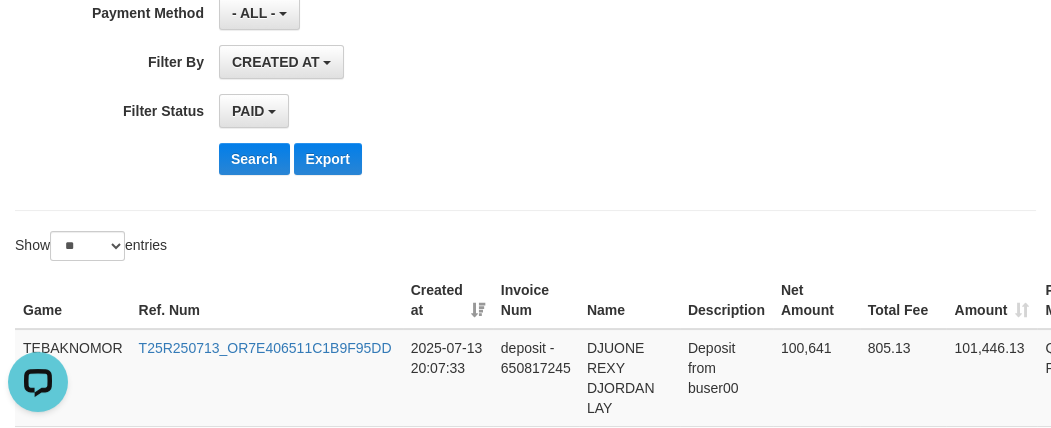 scroll, scrollTop: 454, scrollLeft: 0, axis: vertical 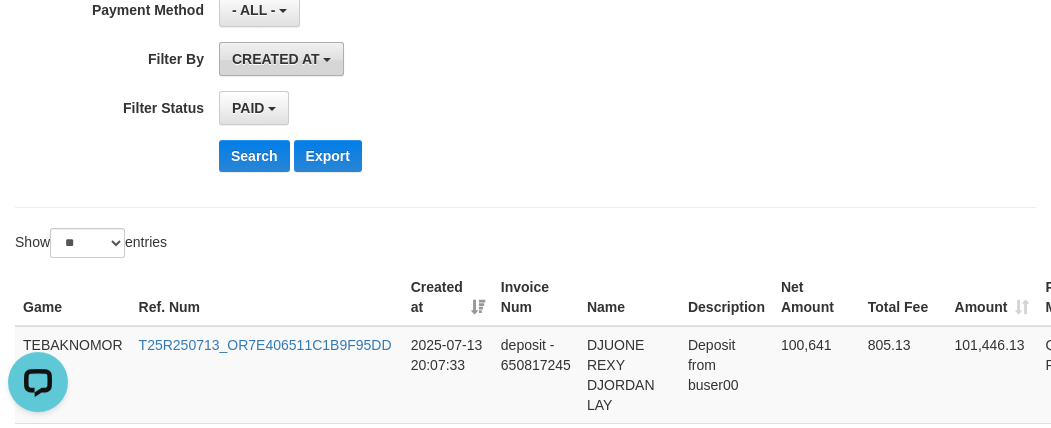click on "CREATED AT" at bounding box center [276, 59] 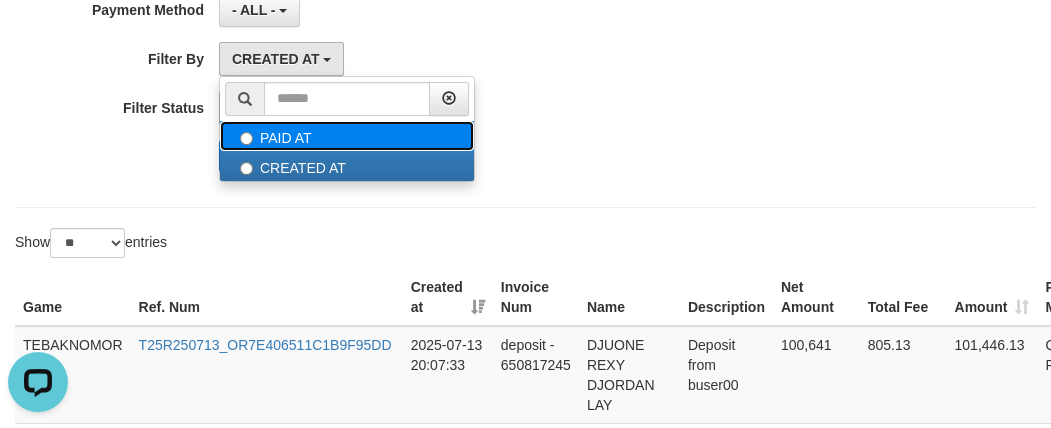 click on "PAID AT" at bounding box center [347, 136] 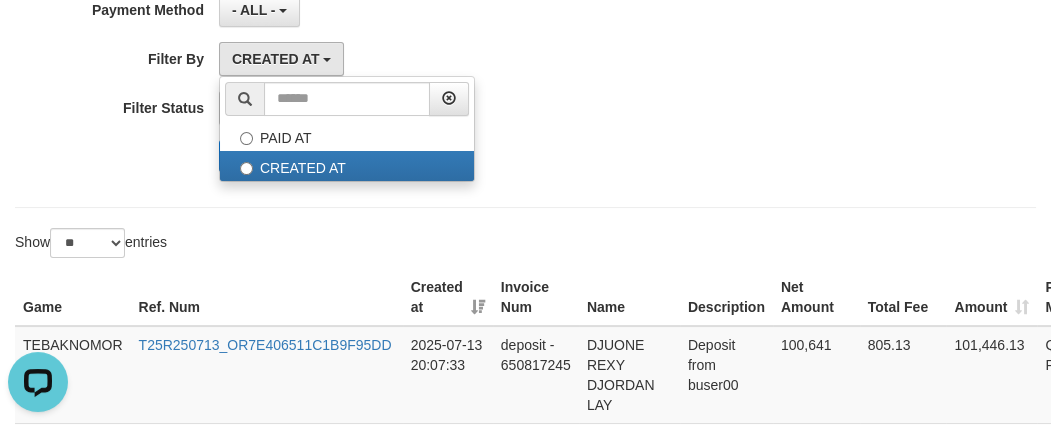 select on "*" 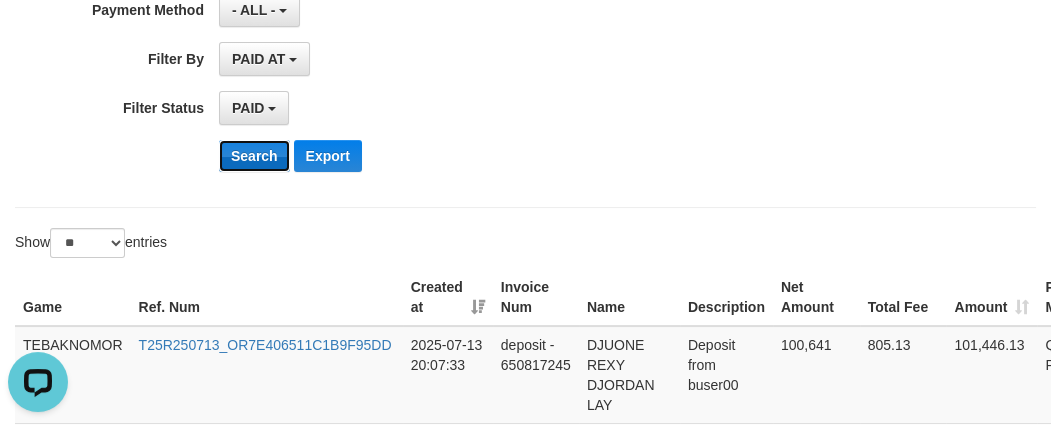 click on "Search" at bounding box center (254, 156) 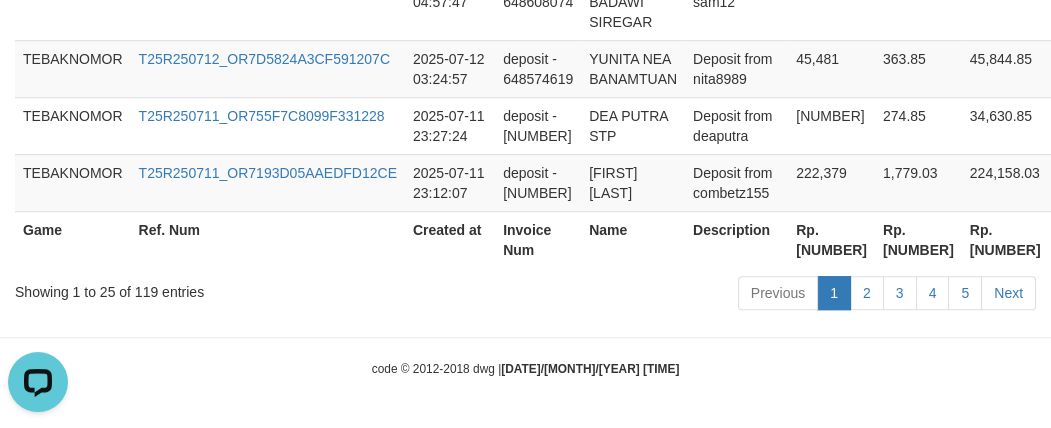 scroll, scrollTop: 2370, scrollLeft: 0, axis: vertical 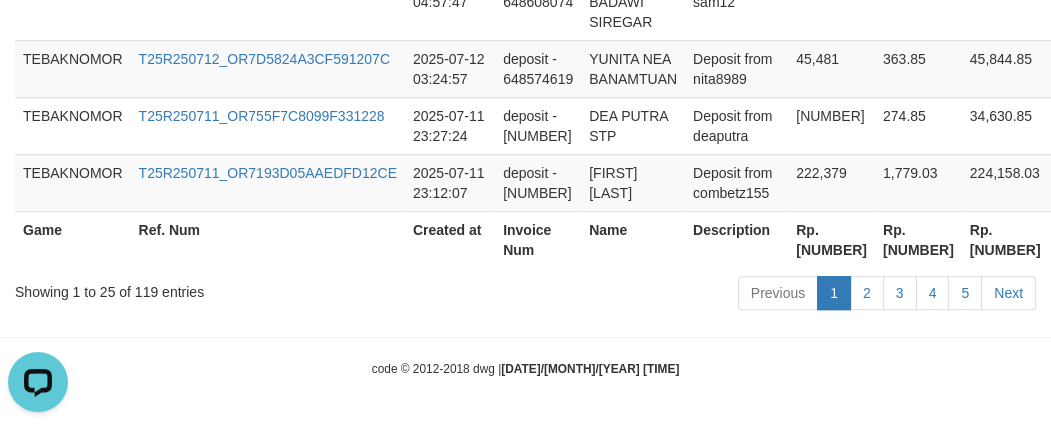 click on "Rp. [NUMBER]" at bounding box center [831, 239] 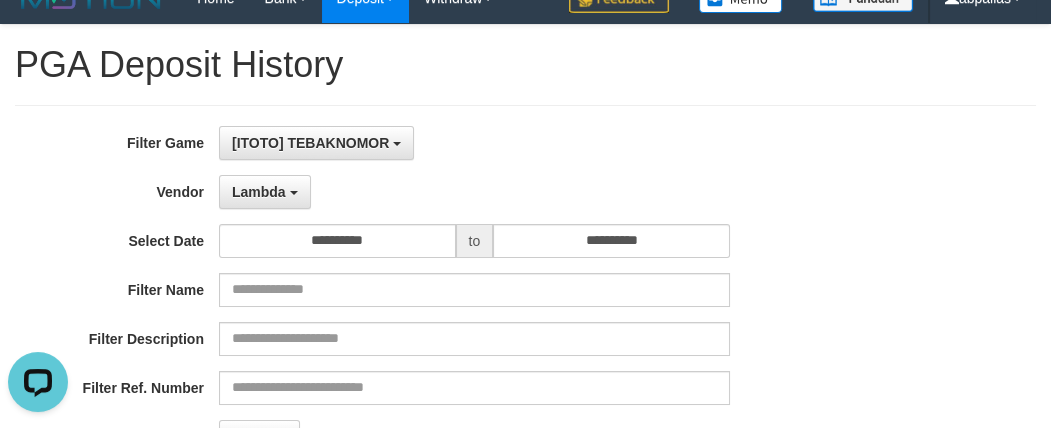 scroll, scrollTop: 0, scrollLeft: 0, axis: both 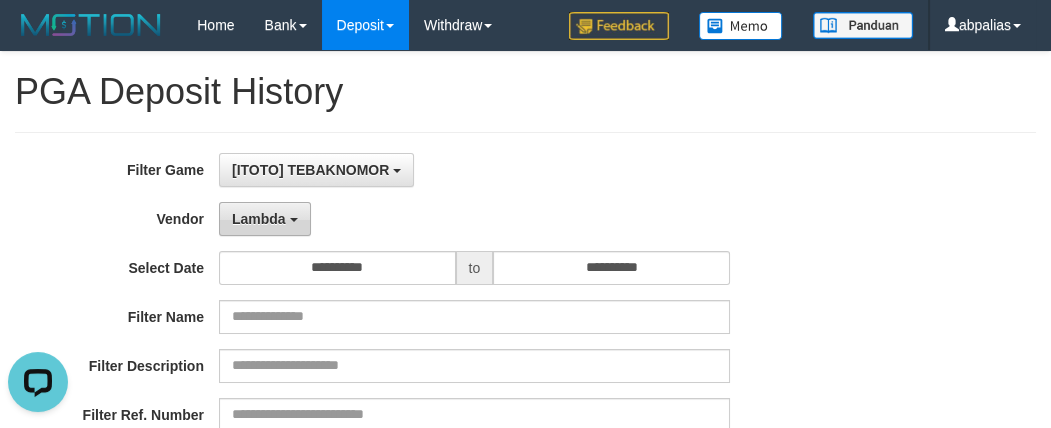 click on "Lambda" at bounding box center [265, 219] 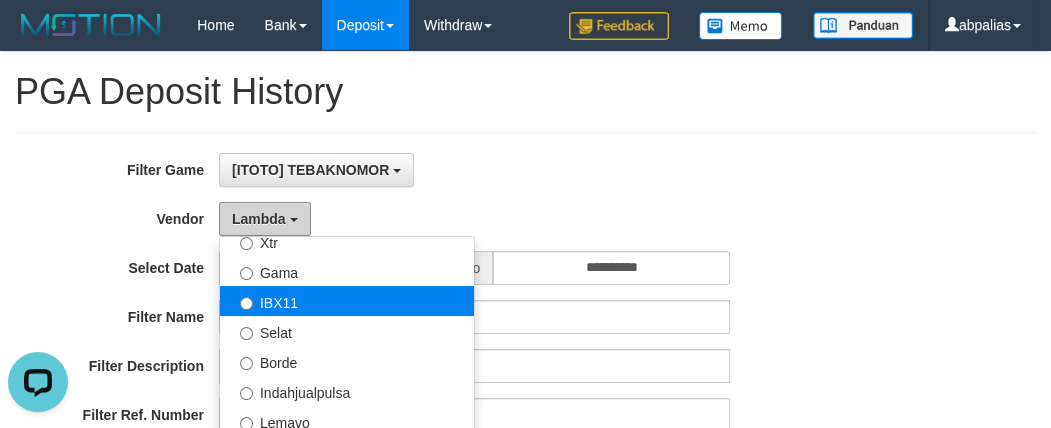 scroll, scrollTop: 503, scrollLeft: 0, axis: vertical 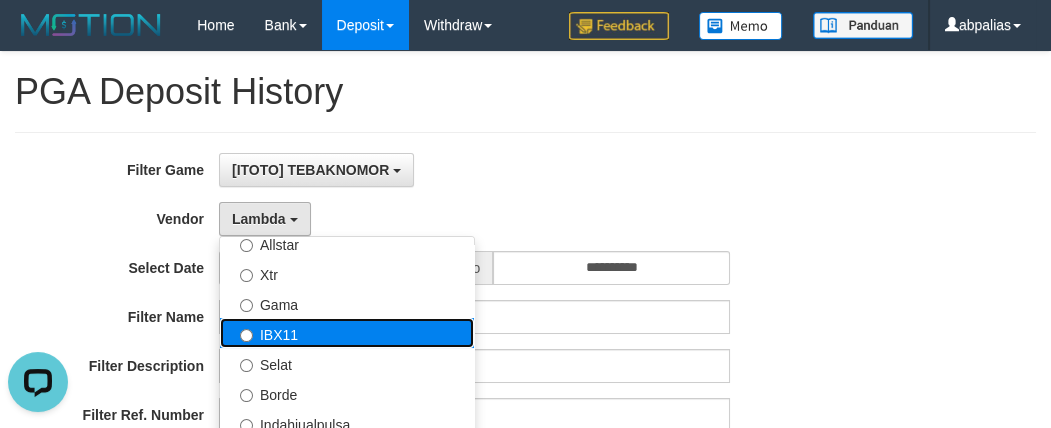 click on "IBX11" at bounding box center [347, 333] 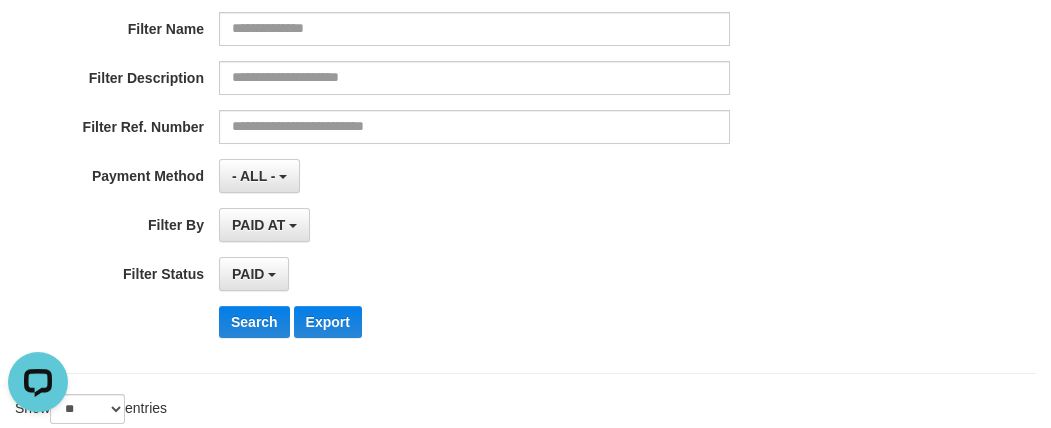 scroll, scrollTop: 545, scrollLeft: 0, axis: vertical 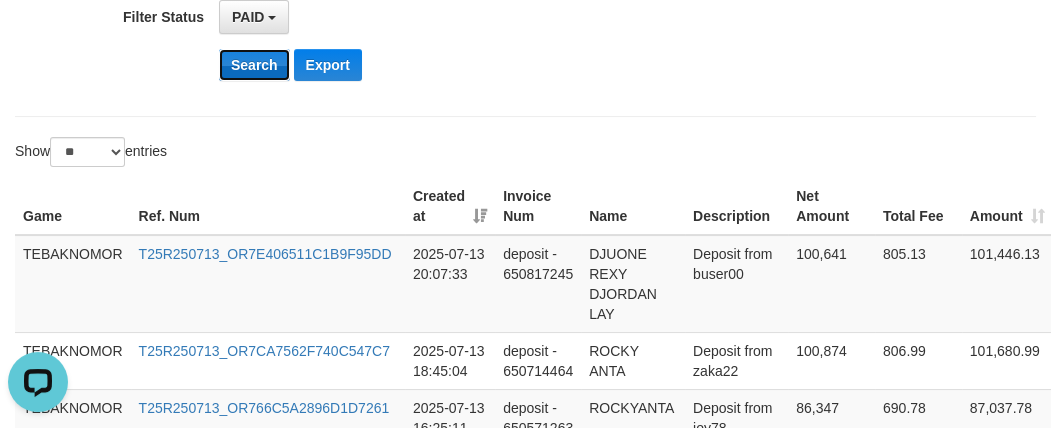 click on "Search" at bounding box center (254, 65) 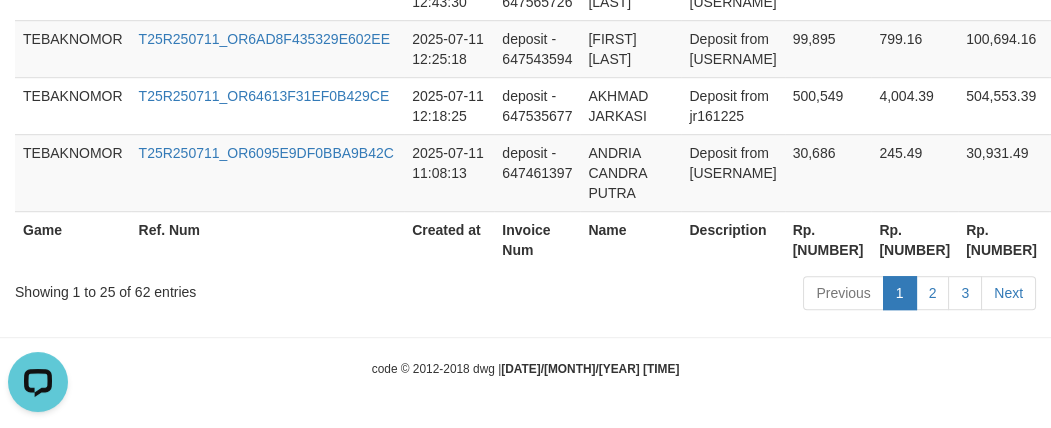 scroll, scrollTop: 2390, scrollLeft: 0, axis: vertical 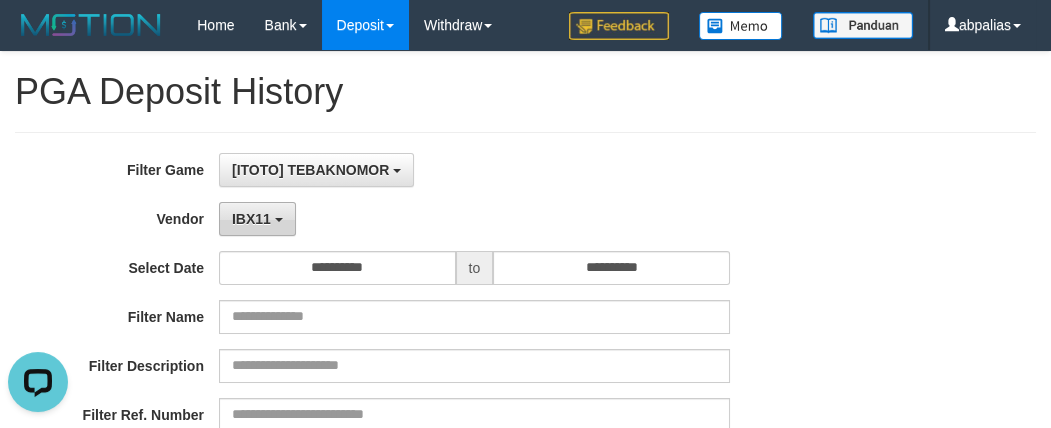 click on "IBX11" at bounding box center [251, 219] 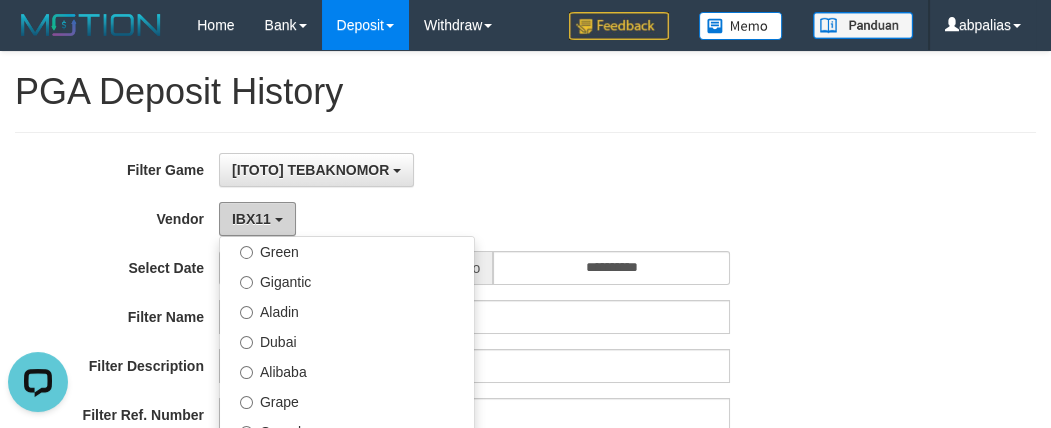scroll, scrollTop: 230, scrollLeft: 0, axis: vertical 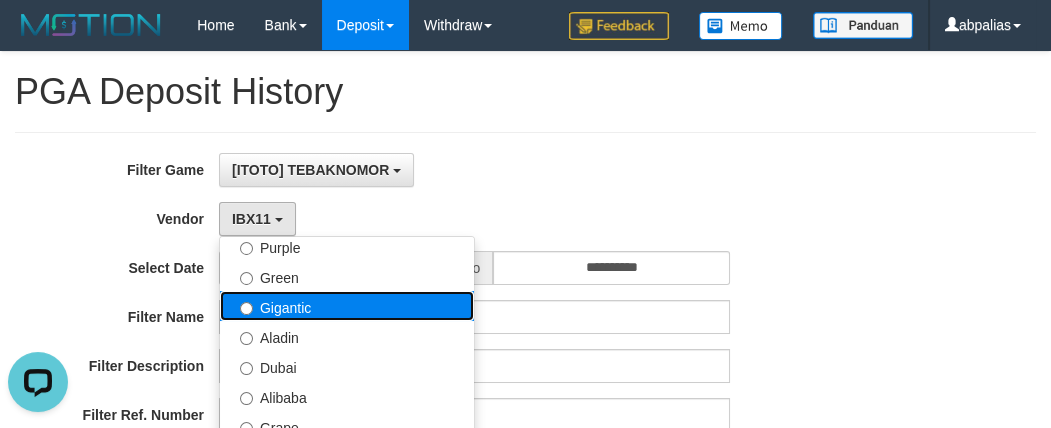 click on "Gigantic" at bounding box center [347, 306] 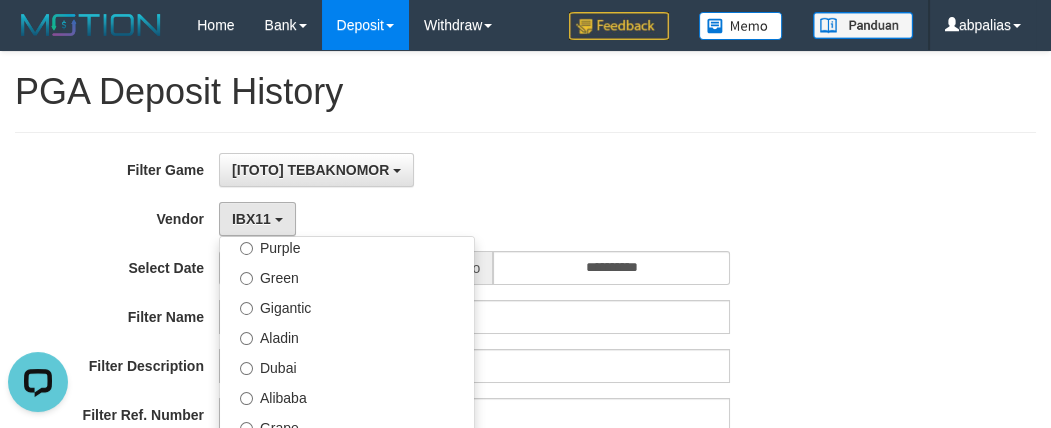 select on "**********" 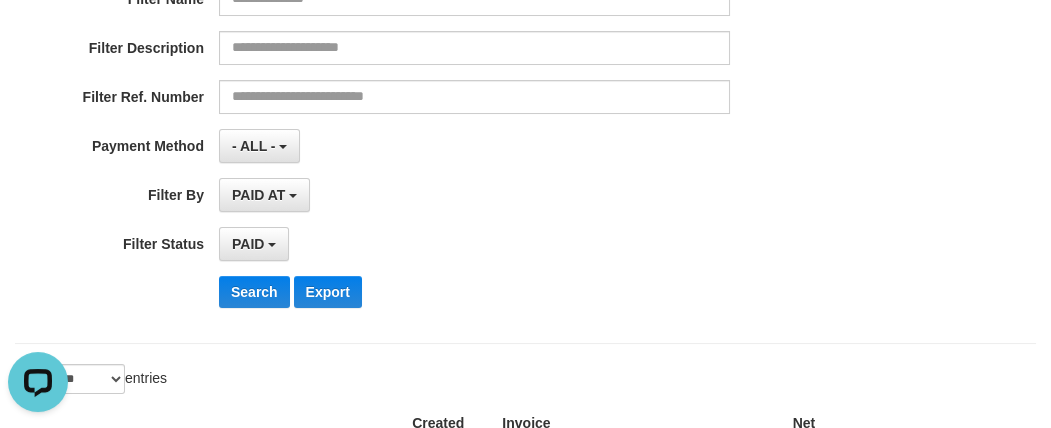 scroll, scrollTop: 454, scrollLeft: 0, axis: vertical 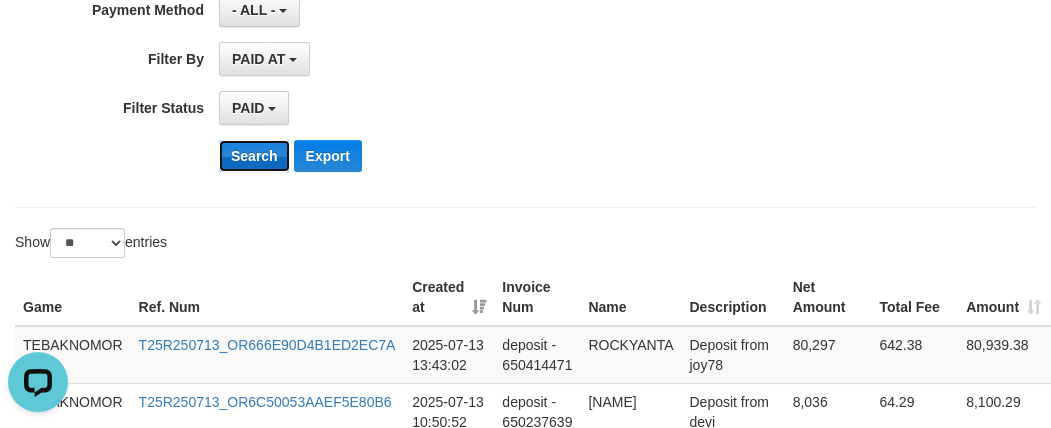 click on "Search" at bounding box center (254, 156) 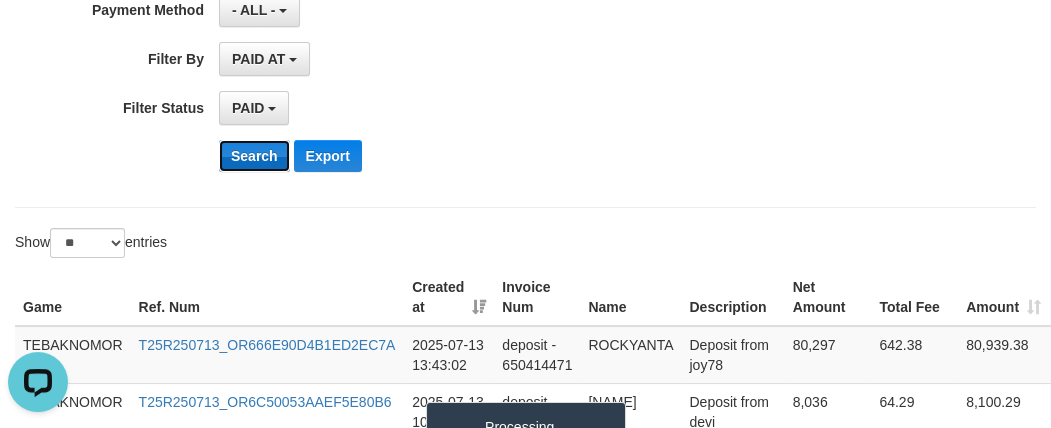 drag, startPoint x: 246, startPoint y: 151, endPoint x: 355, endPoint y: 158, distance: 109.22454 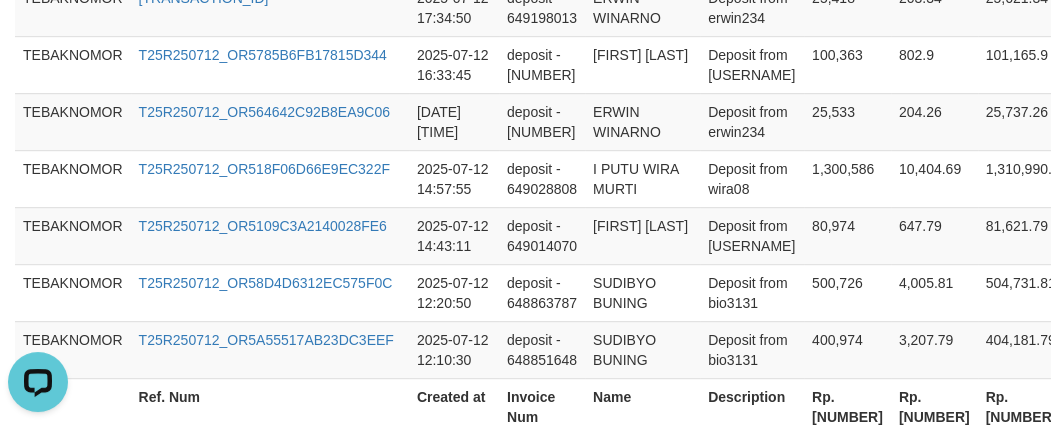 scroll, scrollTop: 2030, scrollLeft: 0, axis: vertical 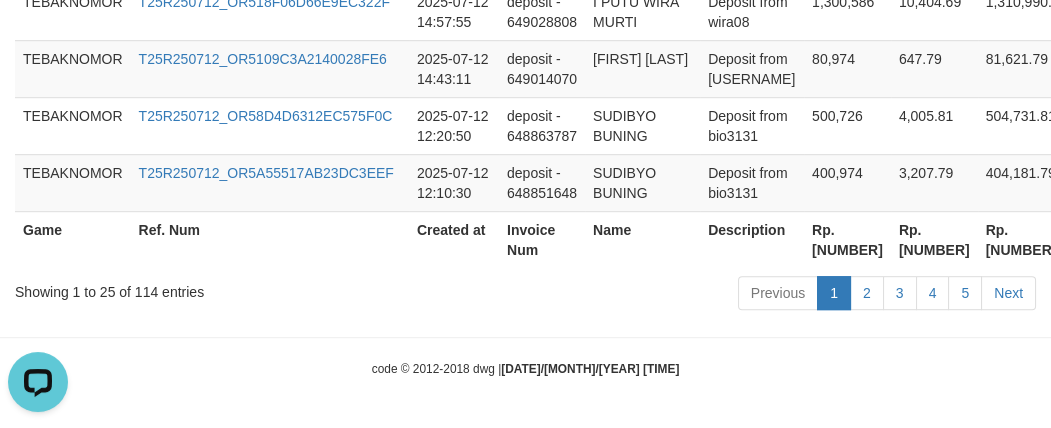 click on "Rp. [NUMBER]" at bounding box center [847, 239] 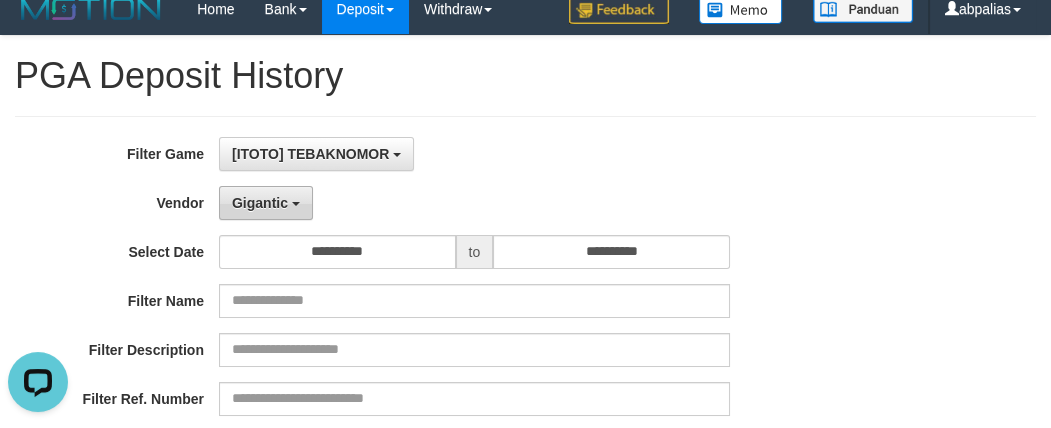 scroll, scrollTop: 0, scrollLeft: 0, axis: both 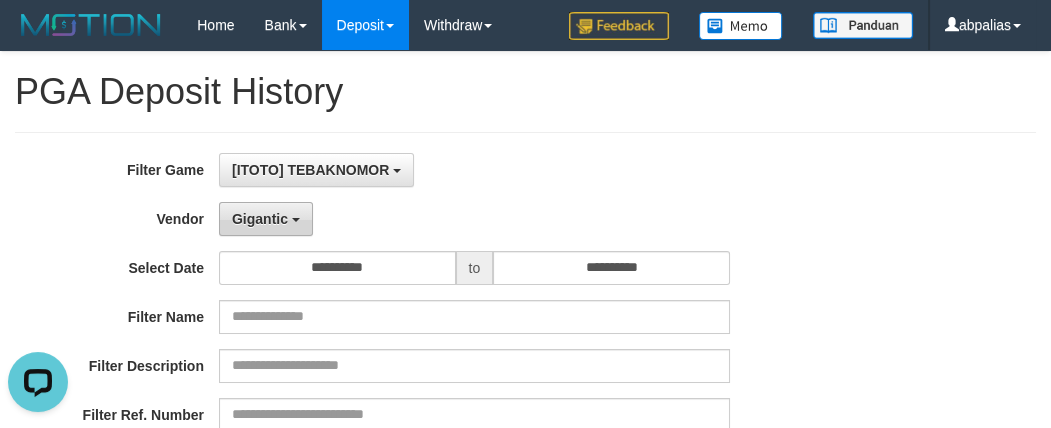 click on "Gigantic" at bounding box center (260, 219) 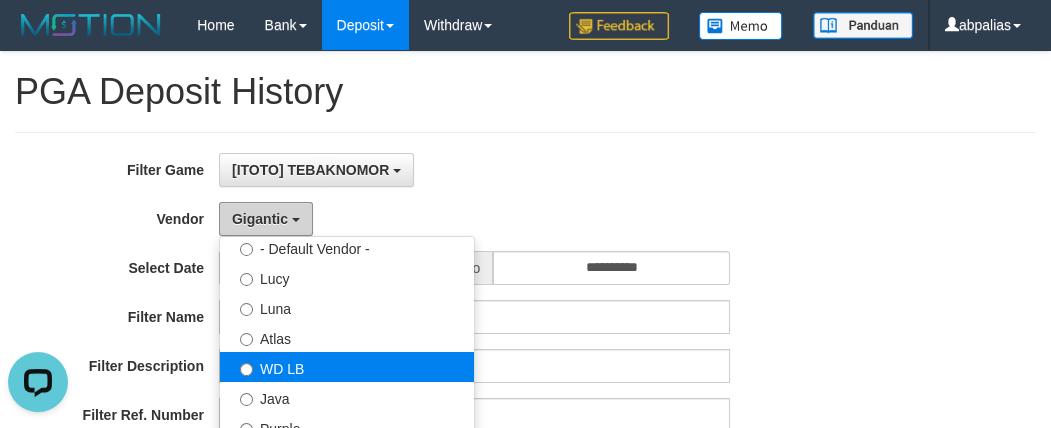 scroll, scrollTop: 0, scrollLeft: 0, axis: both 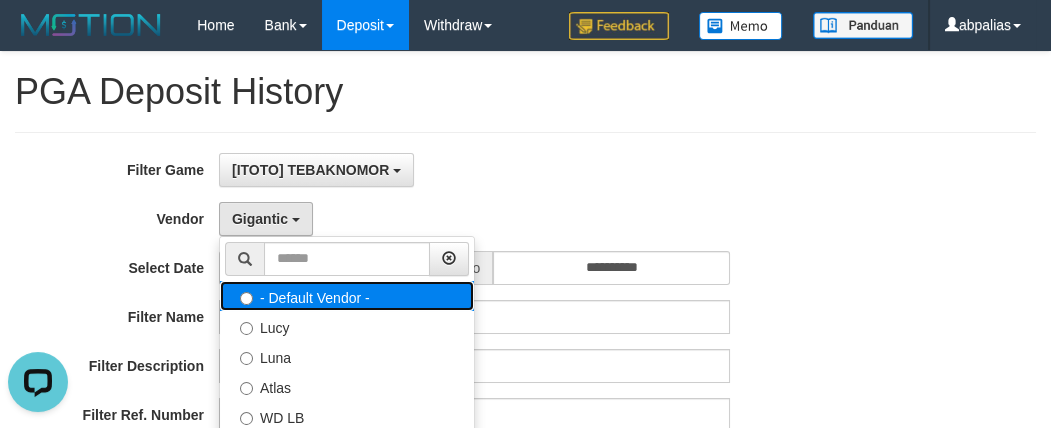 click on "- Default Vendor -" at bounding box center [347, 296] 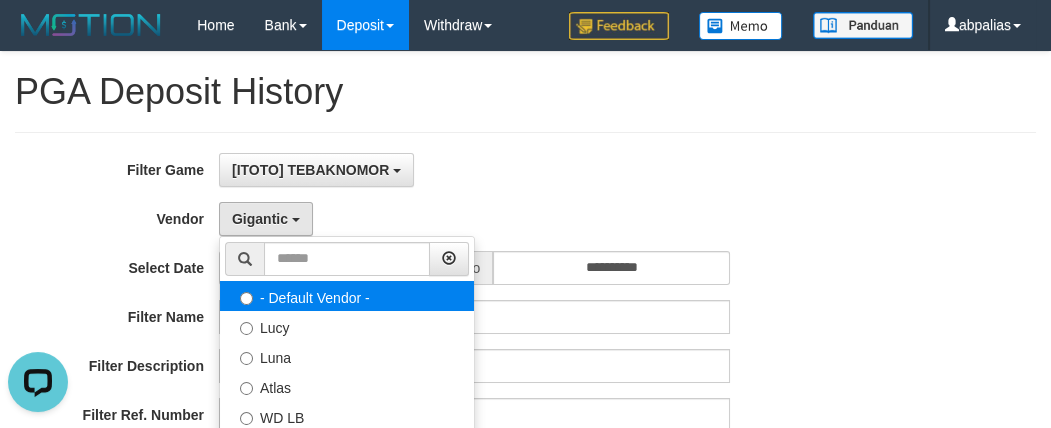 select 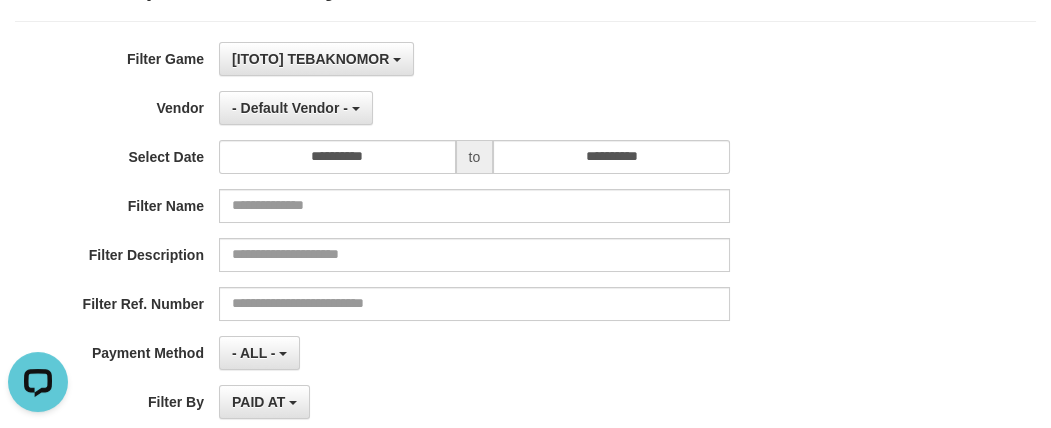 scroll, scrollTop: 454, scrollLeft: 0, axis: vertical 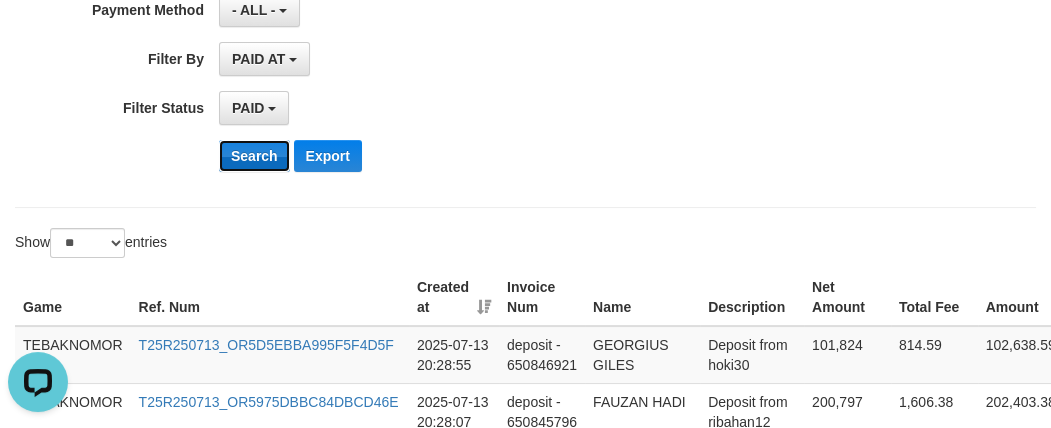 click on "Search" at bounding box center [254, 156] 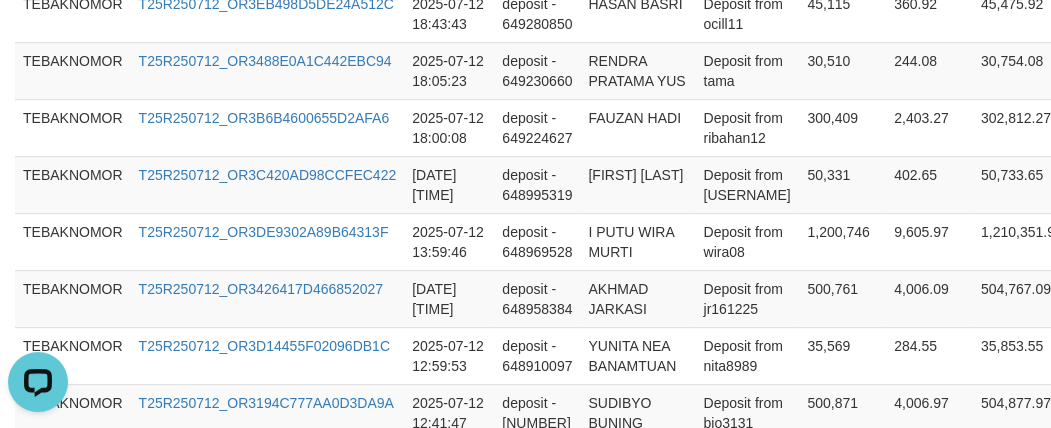 scroll, scrollTop: 2070, scrollLeft: 0, axis: vertical 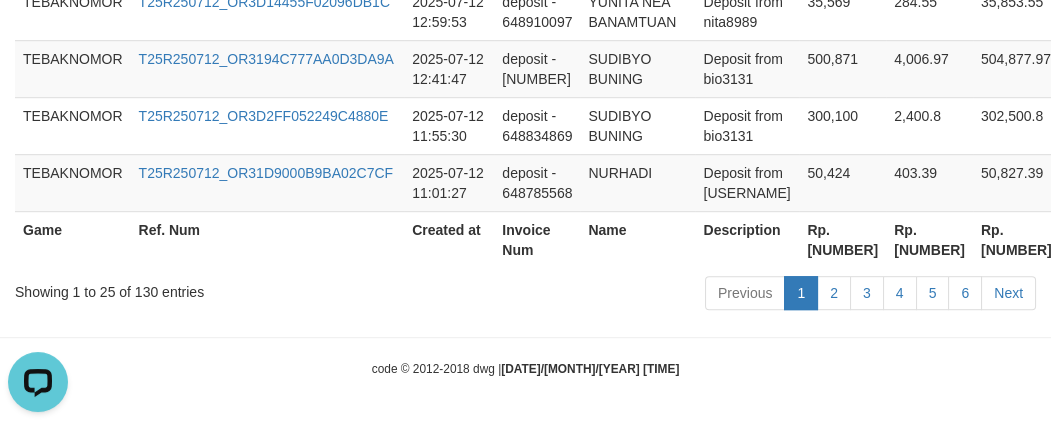 click on "Rp. [NUMBER]" at bounding box center [842, 239] 